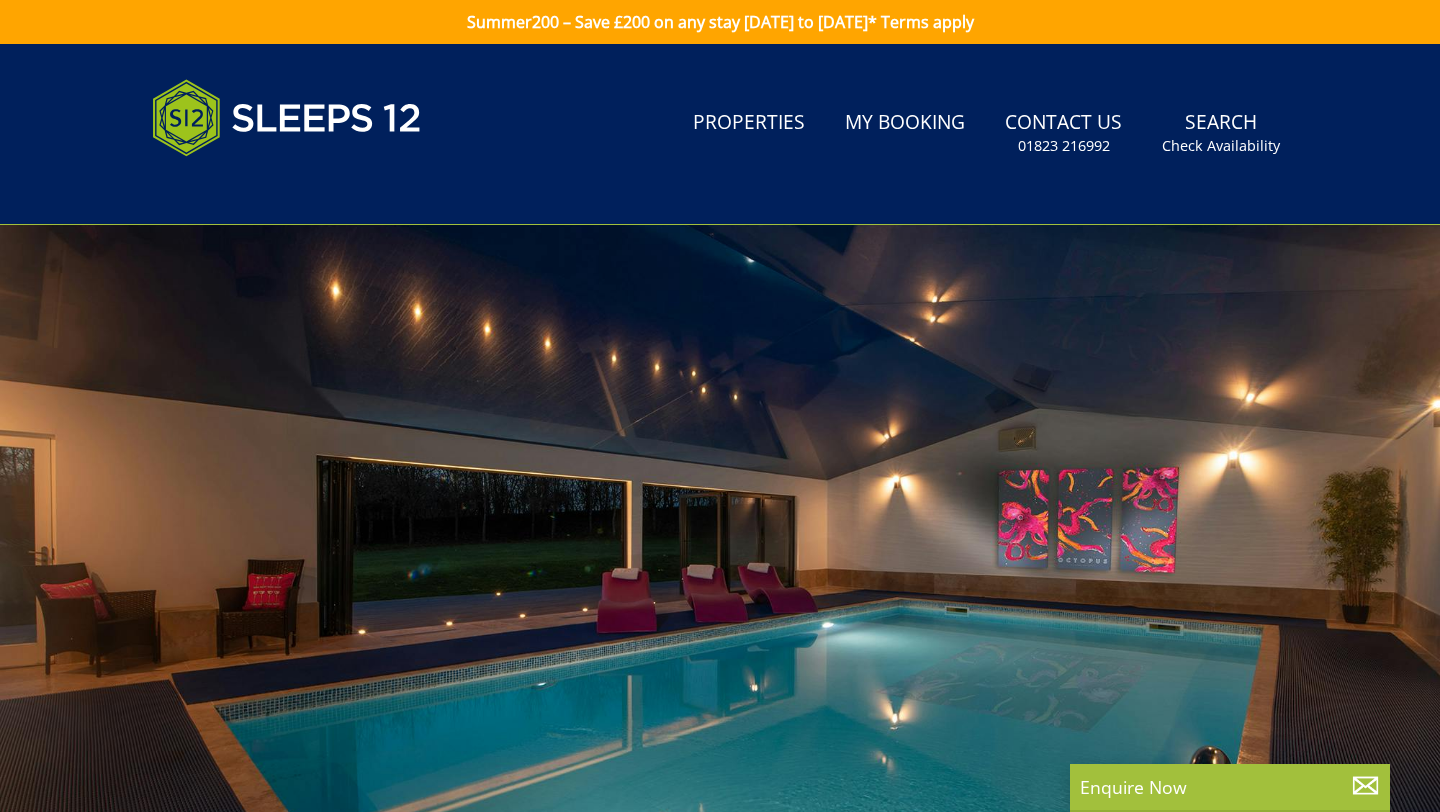 scroll, scrollTop: 0, scrollLeft: 0, axis: both 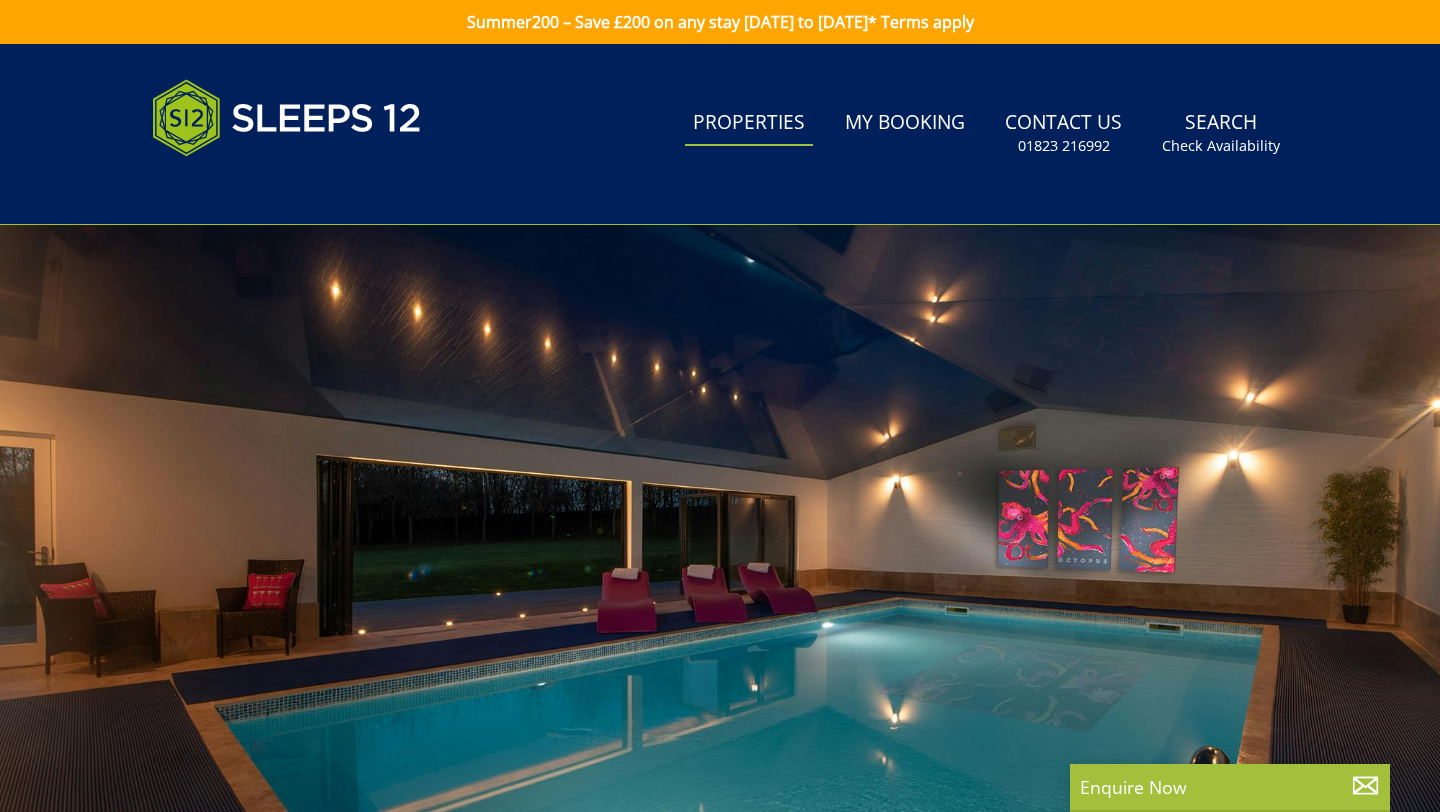 click on "Properties" at bounding box center [749, 123] 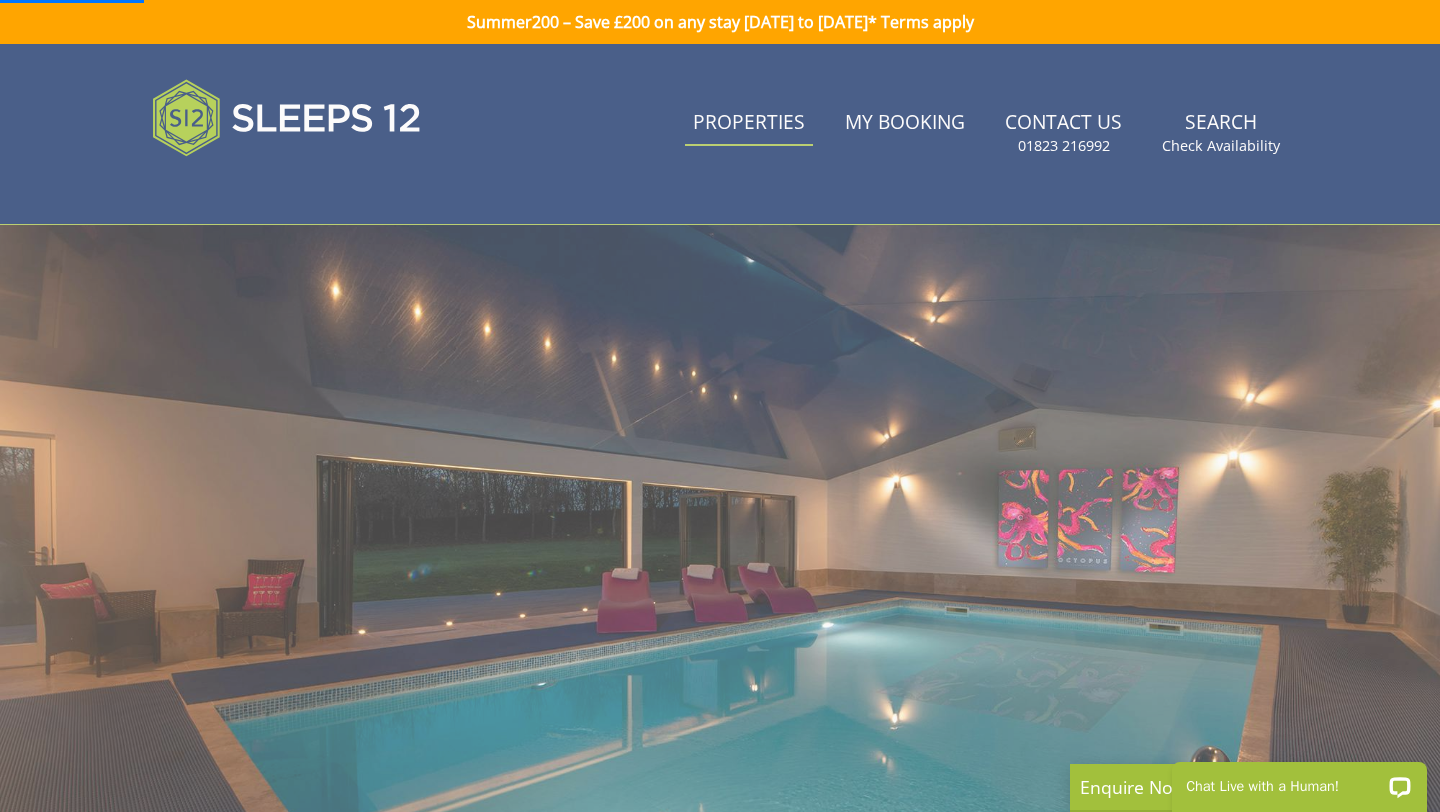 scroll, scrollTop: 0, scrollLeft: 0, axis: both 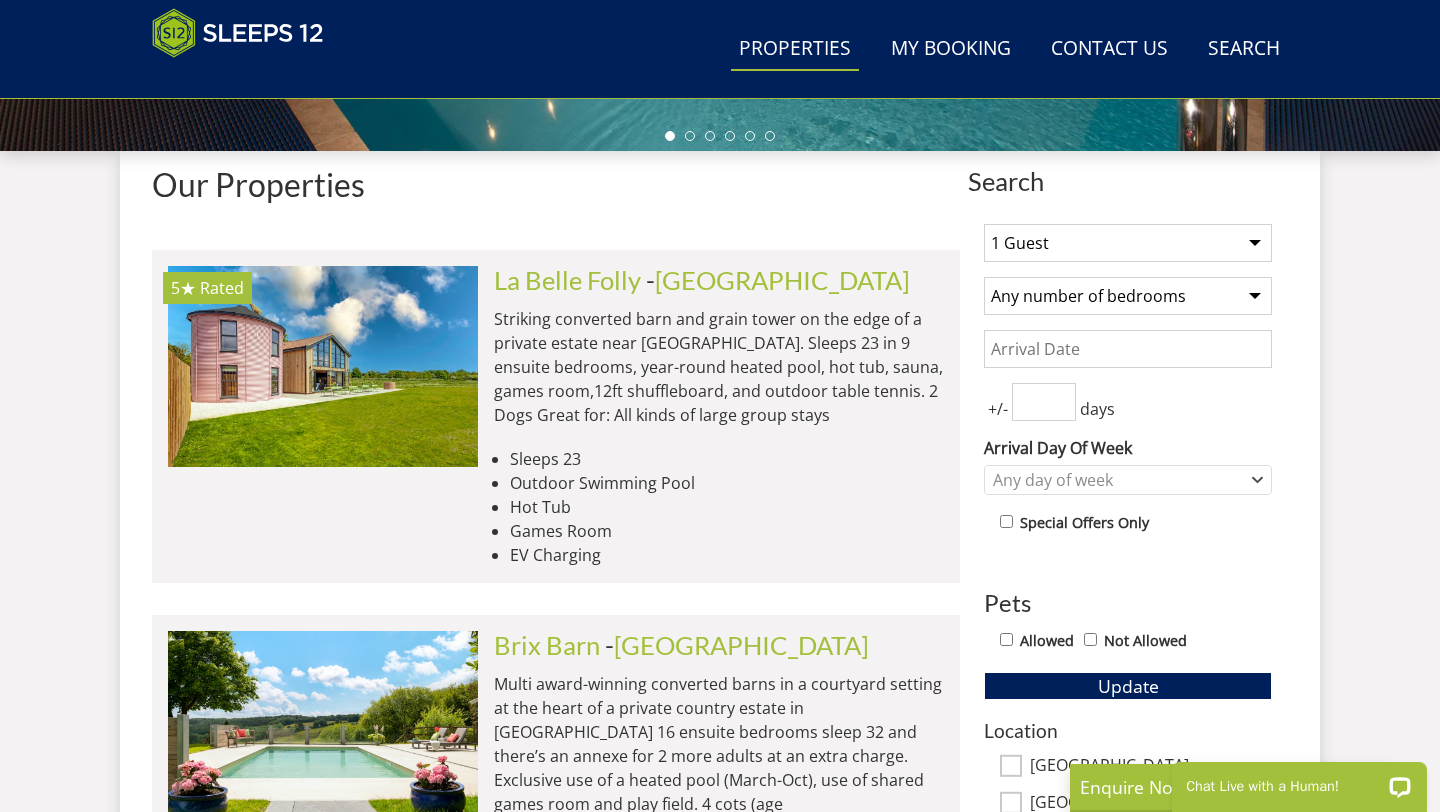 click on "1 Guest
2 Guests
3 Guests
4 Guests
5 Guests
6 Guests
7 Guests
8 Guests
9 Guests
10 Guests
11 Guests
12 Guests
13 Guests
14 Guests
15 Guests
16 Guests
17 Guests
18 Guests
19 Guests
20 Guests
21 Guests
22 Guests
23 Guests
24 Guests
25 Guests
26 Guests
27 Guests
28 Guests
29 Guests
30 Guests
31 Guests
32 Guests" at bounding box center (1128, 243) 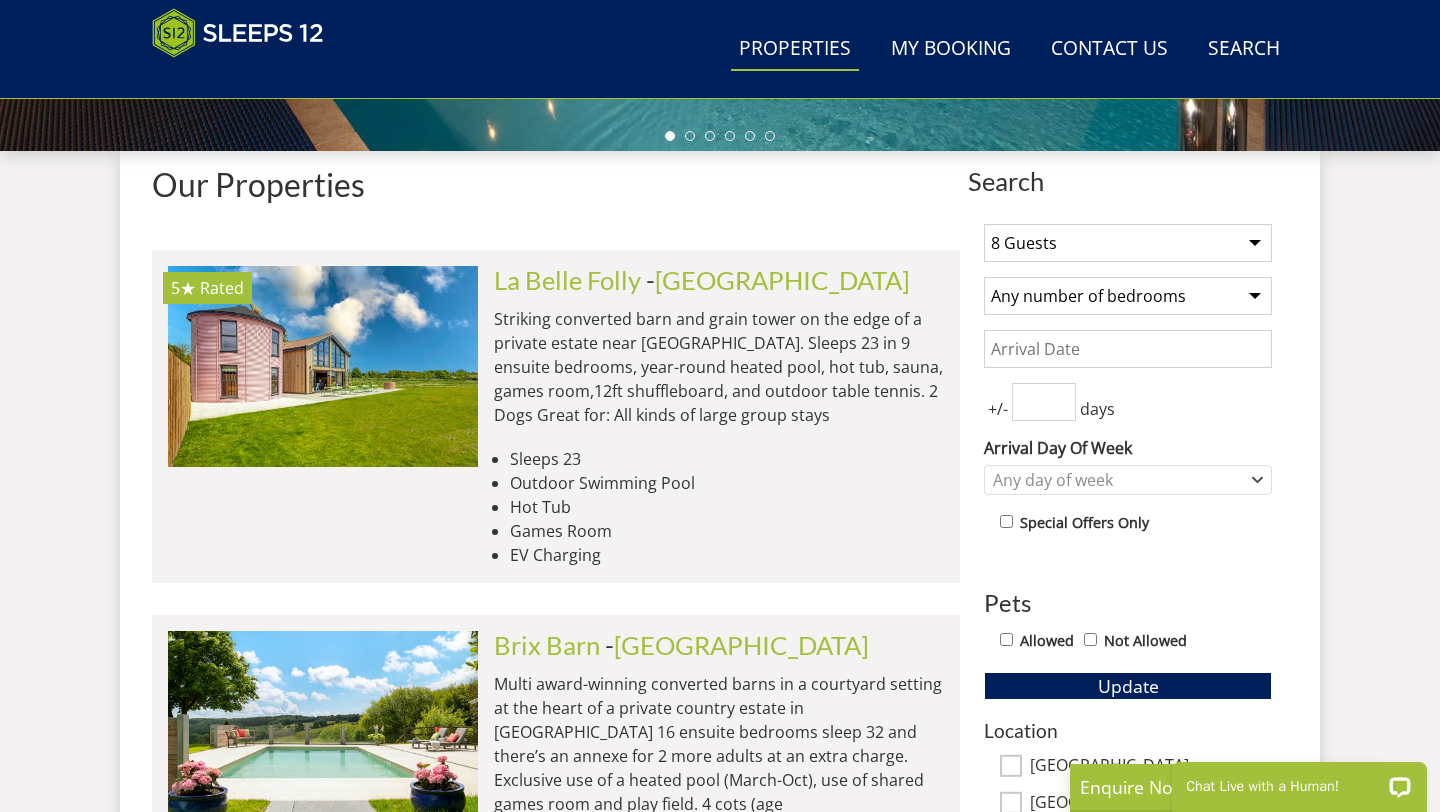 click on "Any number of bedrooms
4 Bedrooms
5 Bedrooms
6 Bedrooms
7 Bedrooms
8 Bedrooms
9 Bedrooms
10 Bedrooms
11 Bedrooms
12 Bedrooms
13 Bedrooms
14 Bedrooms
15 Bedrooms
16 Bedrooms" at bounding box center [1128, 296] 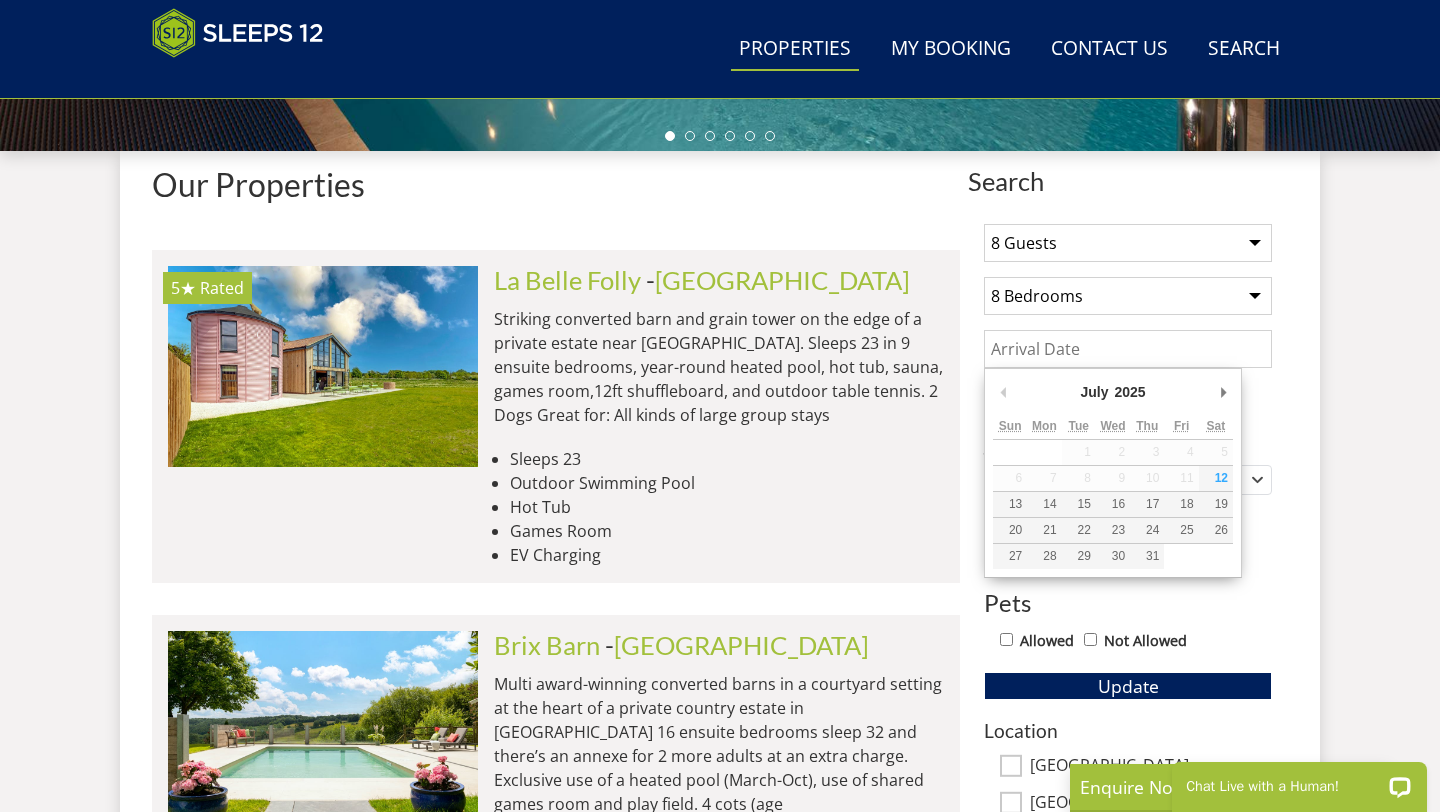 click on "Date" at bounding box center [1128, 349] 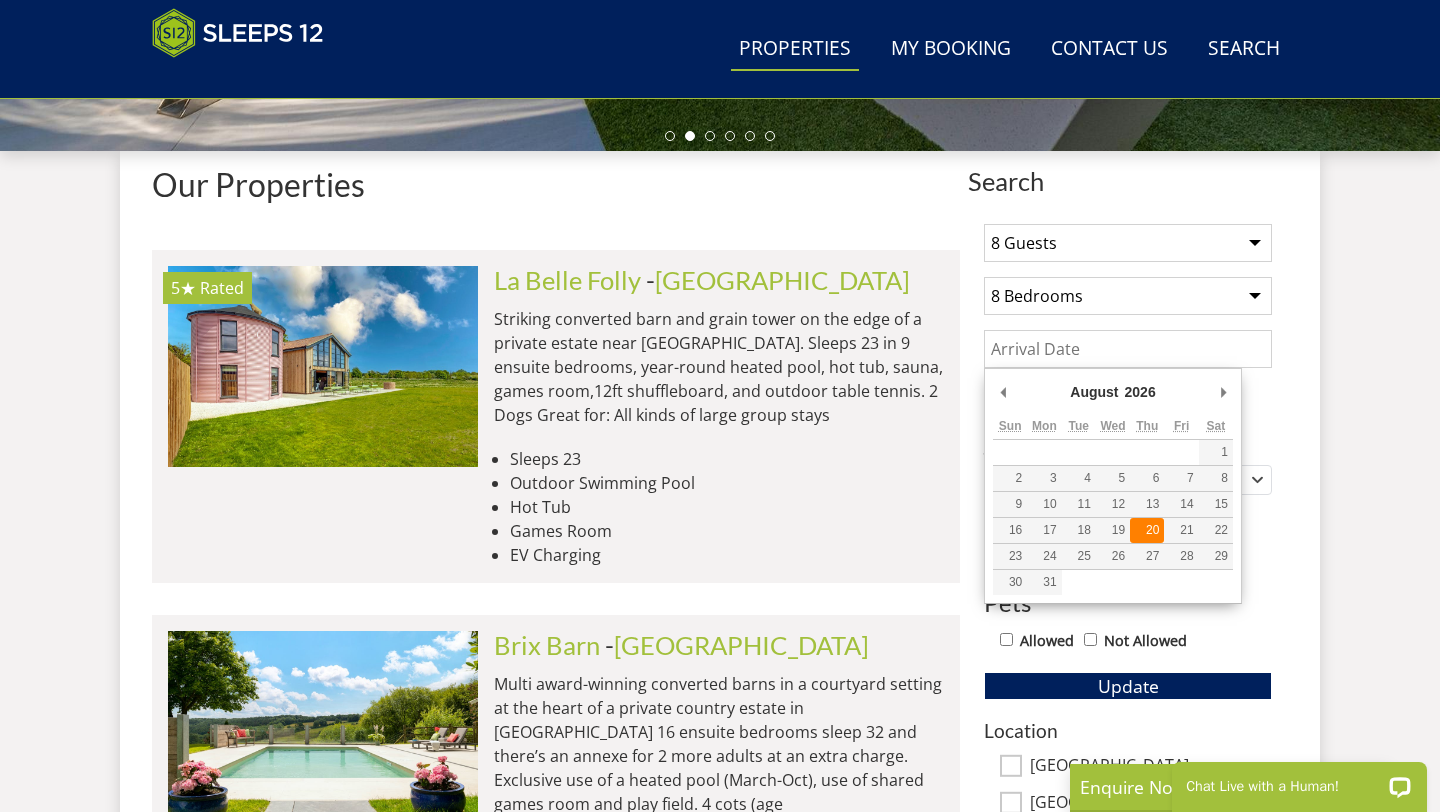 type on "[DATE]" 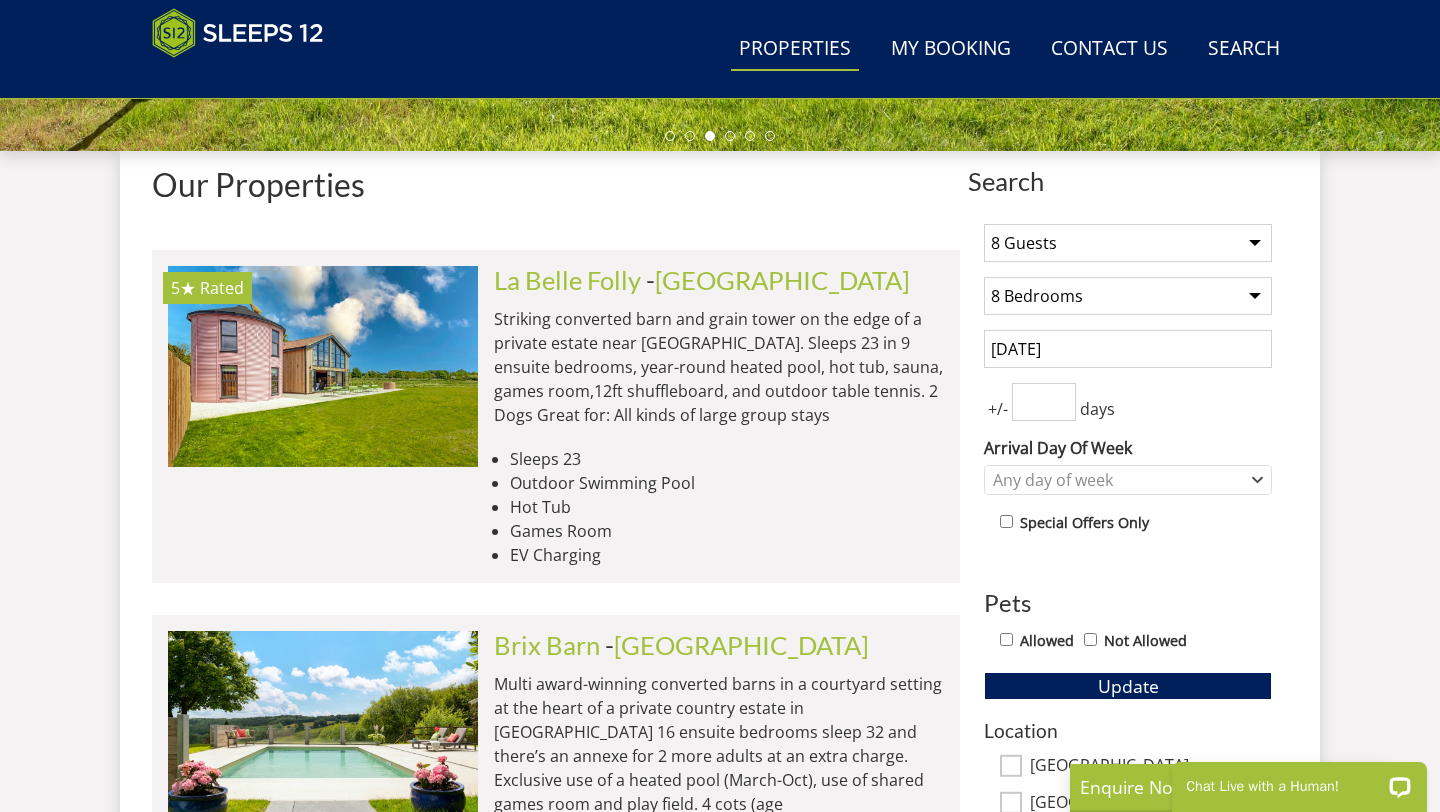 click at bounding box center [1044, 402] 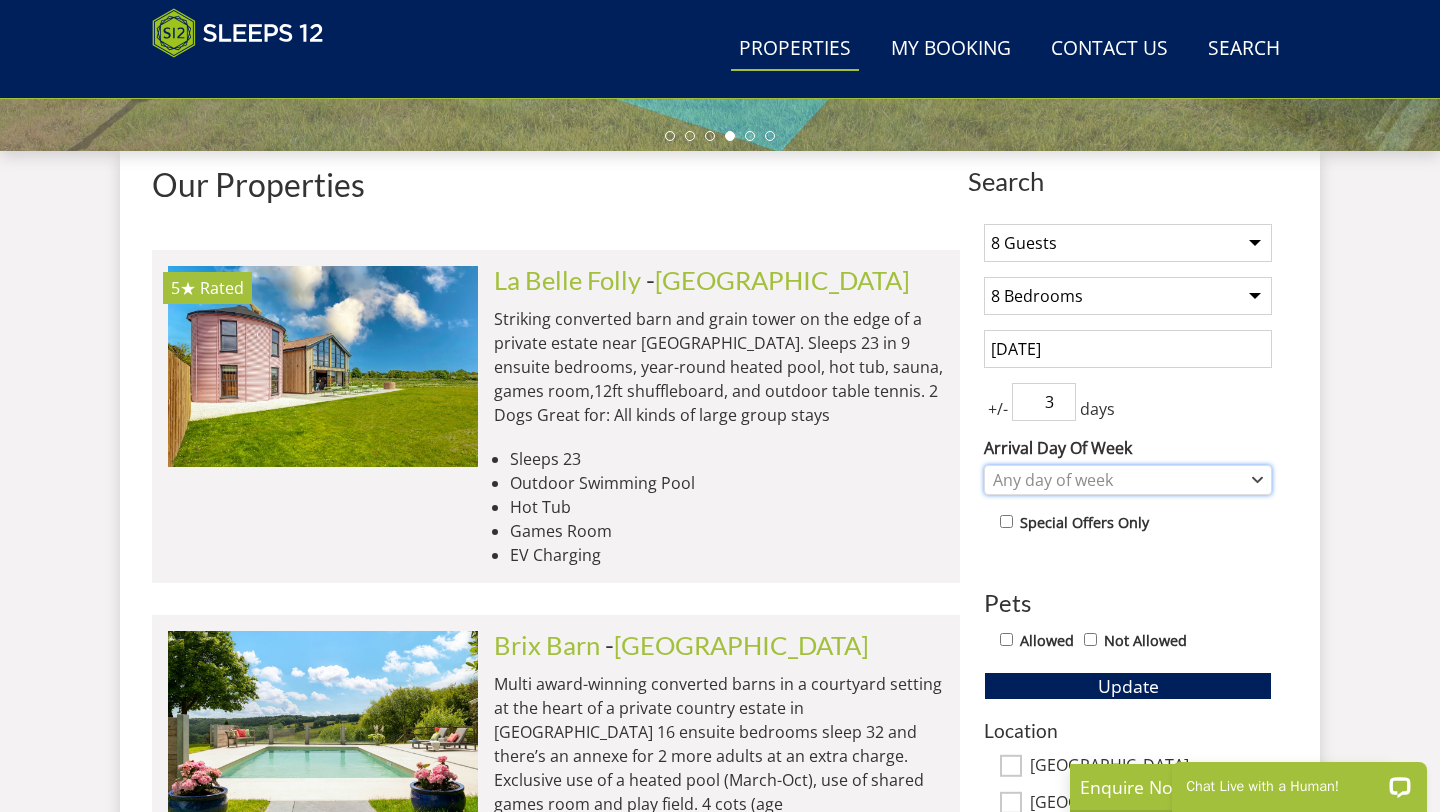 click on "Any day of week" at bounding box center [1117, 480] 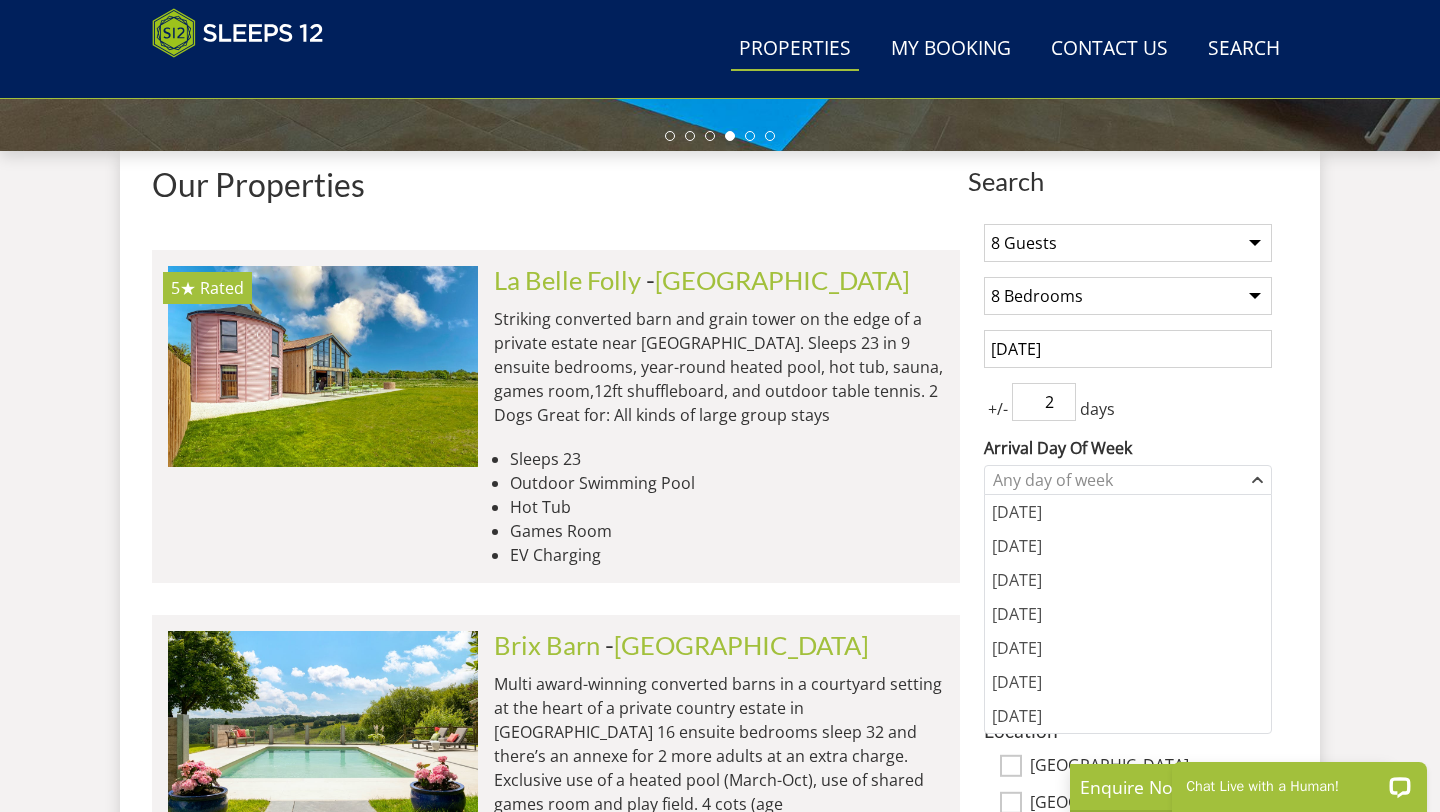 click on "2" at bounding box center (1044, 402) 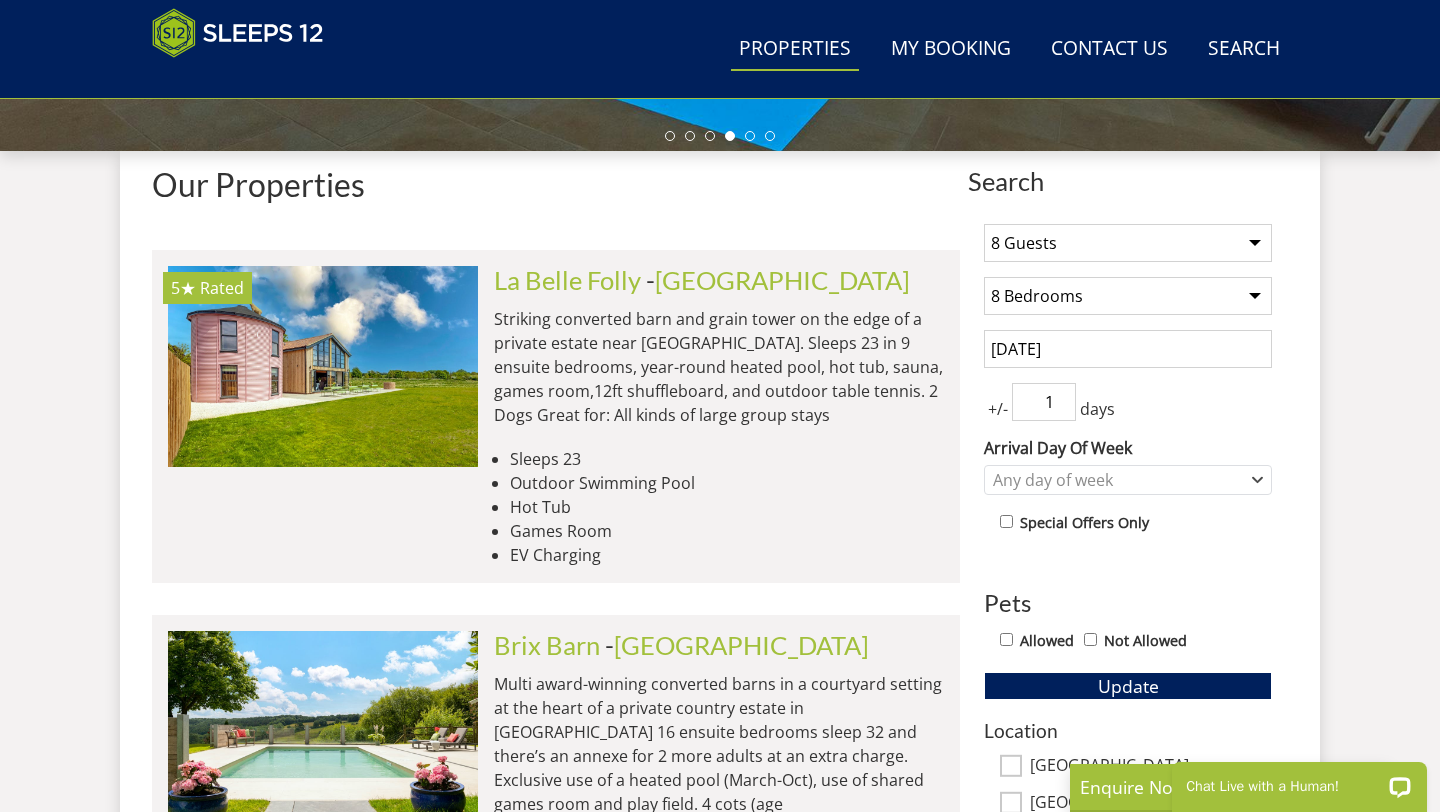 click on "1" at bounding box center (1044, 402) 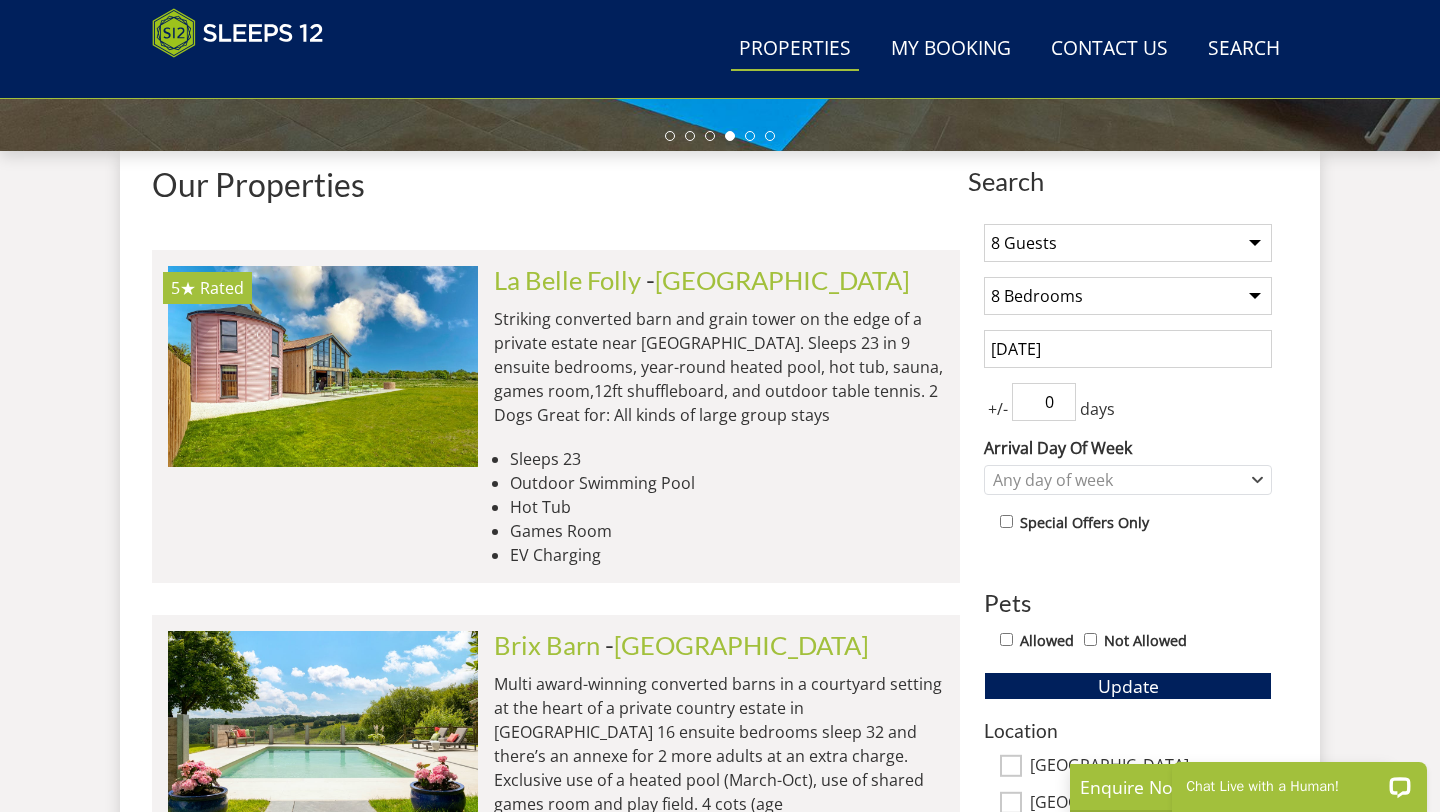 type on "0" 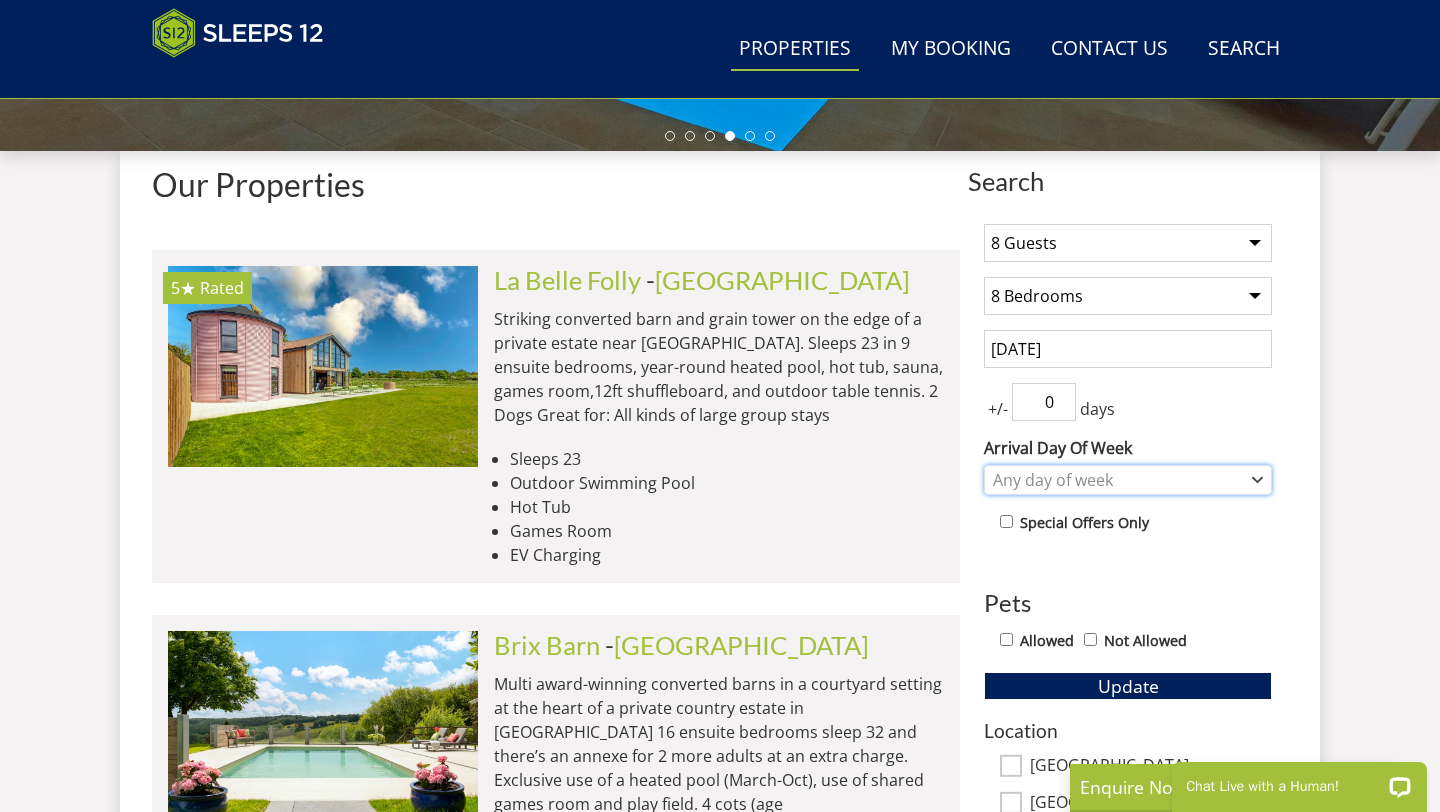click on "Any day of week" at bounding box center (1117, 480) 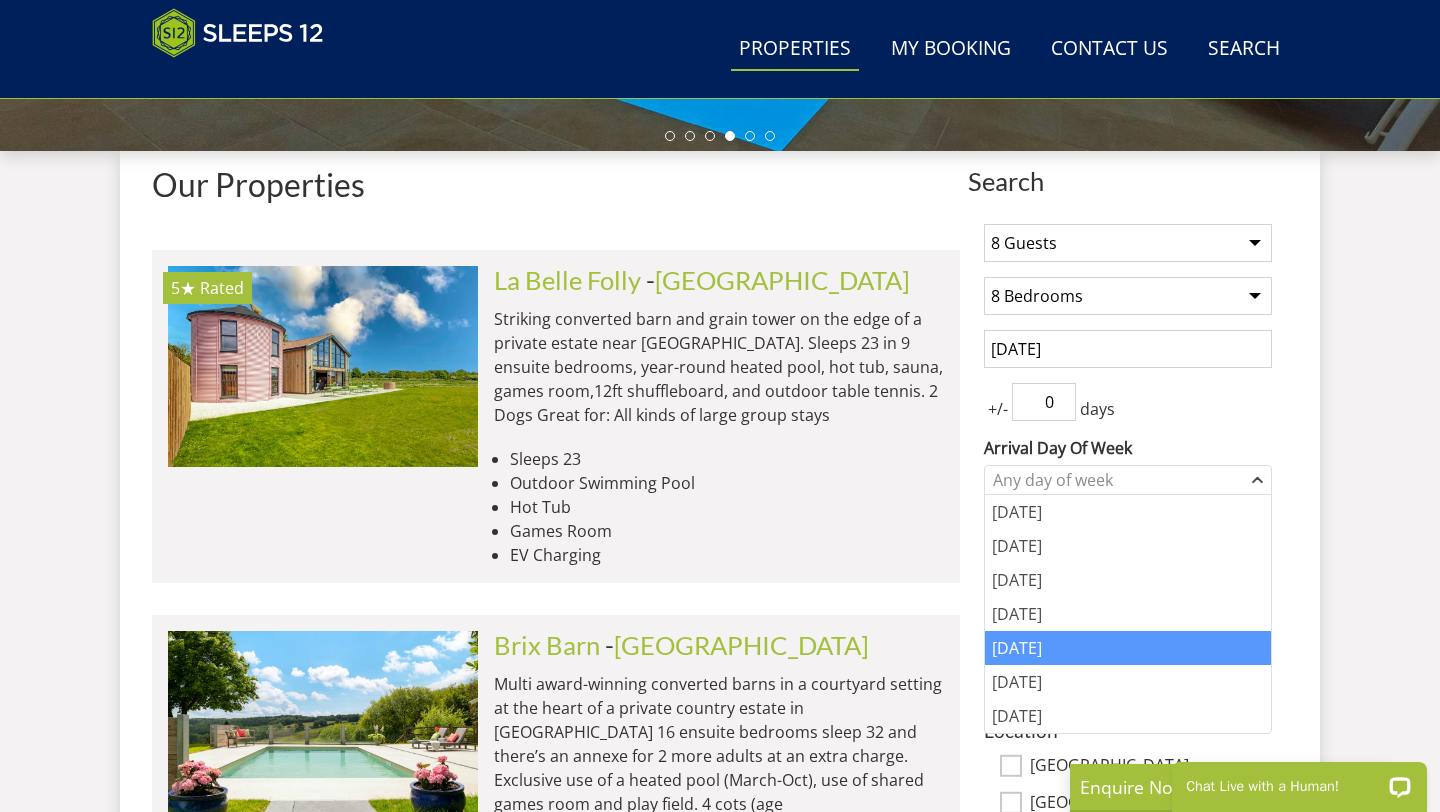 click on "[DATE]" at bounding box center [1128, 648] 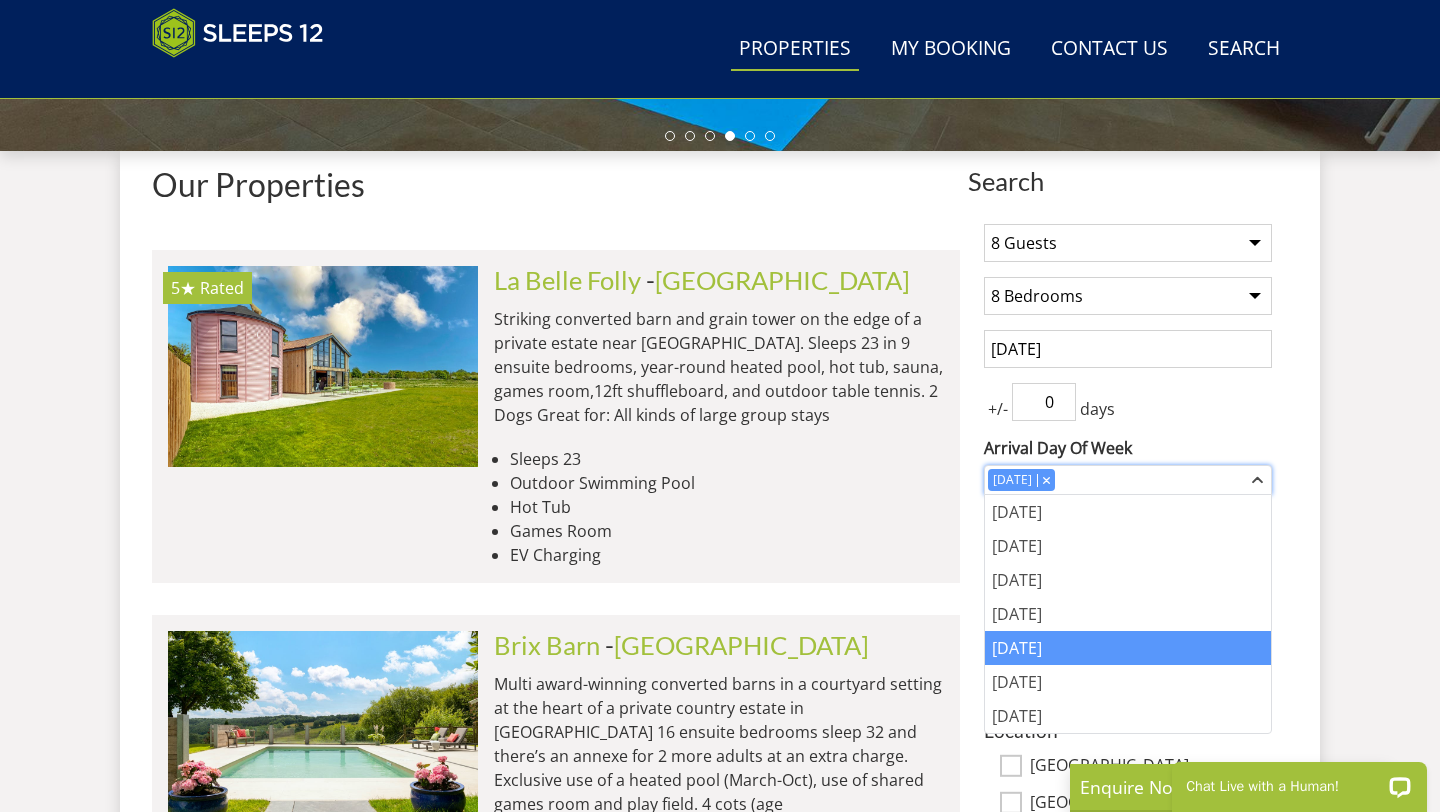 click on "[DATE]" at bounding box center (1117, 480) 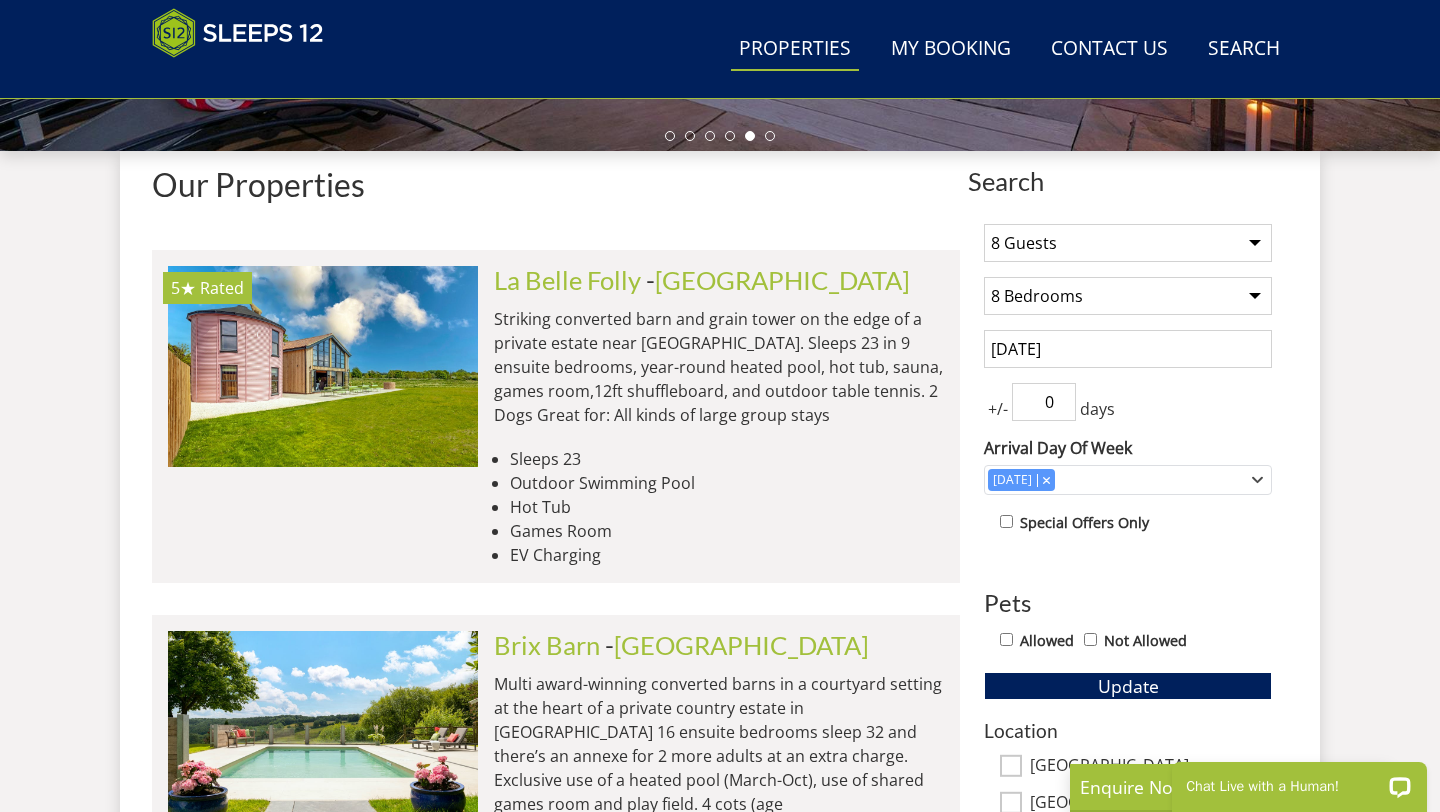click on "1 Guest
2 Guests
3 Guests
4 Guests
5 Guests
6 Guests
7 Guests
8 Guests
9 Guests
10 Guests
11 Guests
12 Guests
13 Guests
14 Guests
15 Guests
16 Guests
17 Guests
18 Guests
19 Guests
20 Guests
21 Guests
22 Guests
23 Guests
24 Guests
25 Guests
26 Guests
27 Guests
28 Guests
29 Guests
30 Guests
31 Guests
32 Guests
Any number of bedrooms
4 Bedrooms
5 Bedrooms
6 Bedrooms
7 Bedrooms
8 Bedrooms
9 Bedrooms
10 Bedrooms
11 Bedrooms
12 Bedrooms
13 Bedrooms
14 Bedrooms
15 Bedrooms
16 Bedrooms
[DATE]
+/-
0
days
Arrival Day Of Week
[DATE] [DATE] [DATE] [DATE]" at bounding box center [1128, 753] 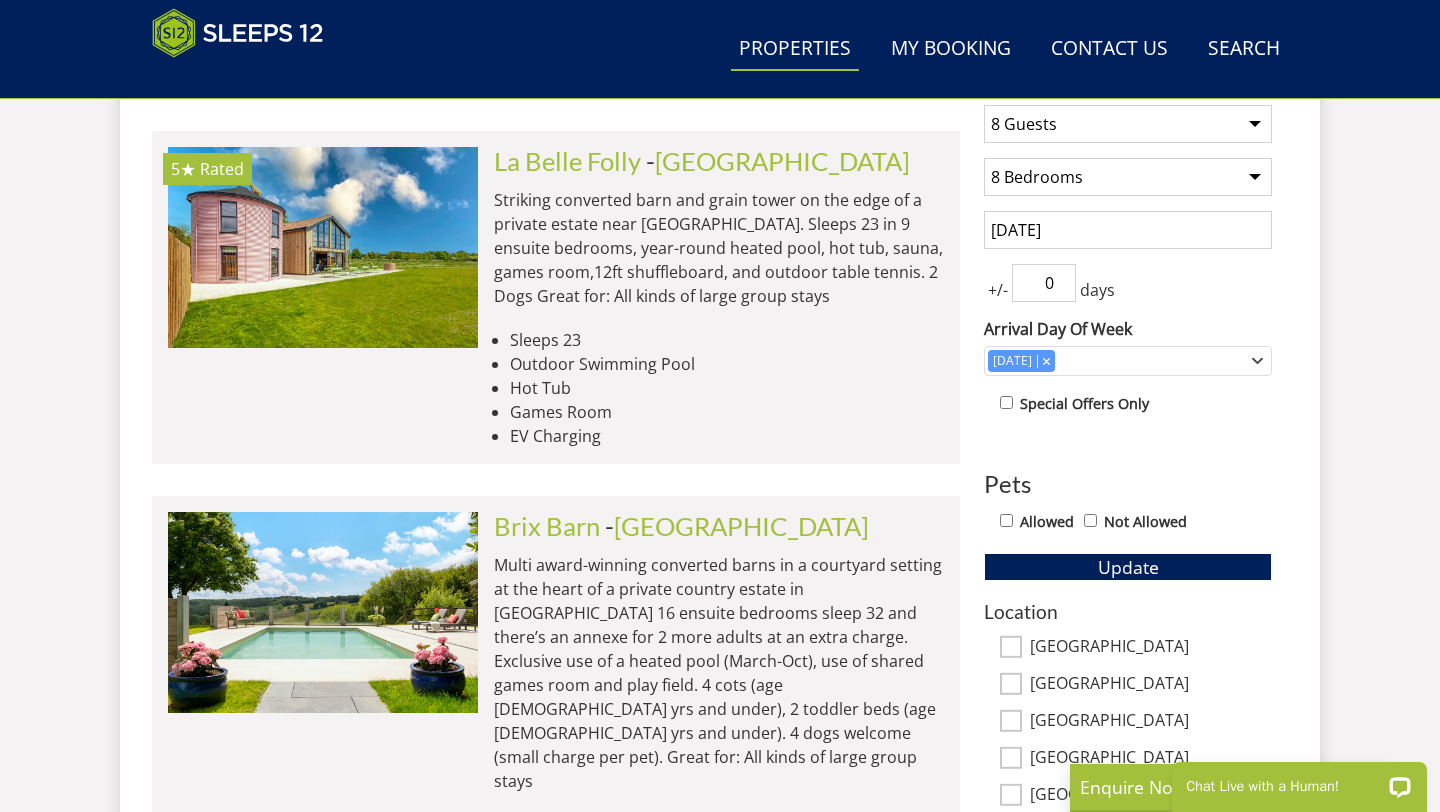 scroll, scrollTop: 816, scrollLeft: 0, axis: vertical 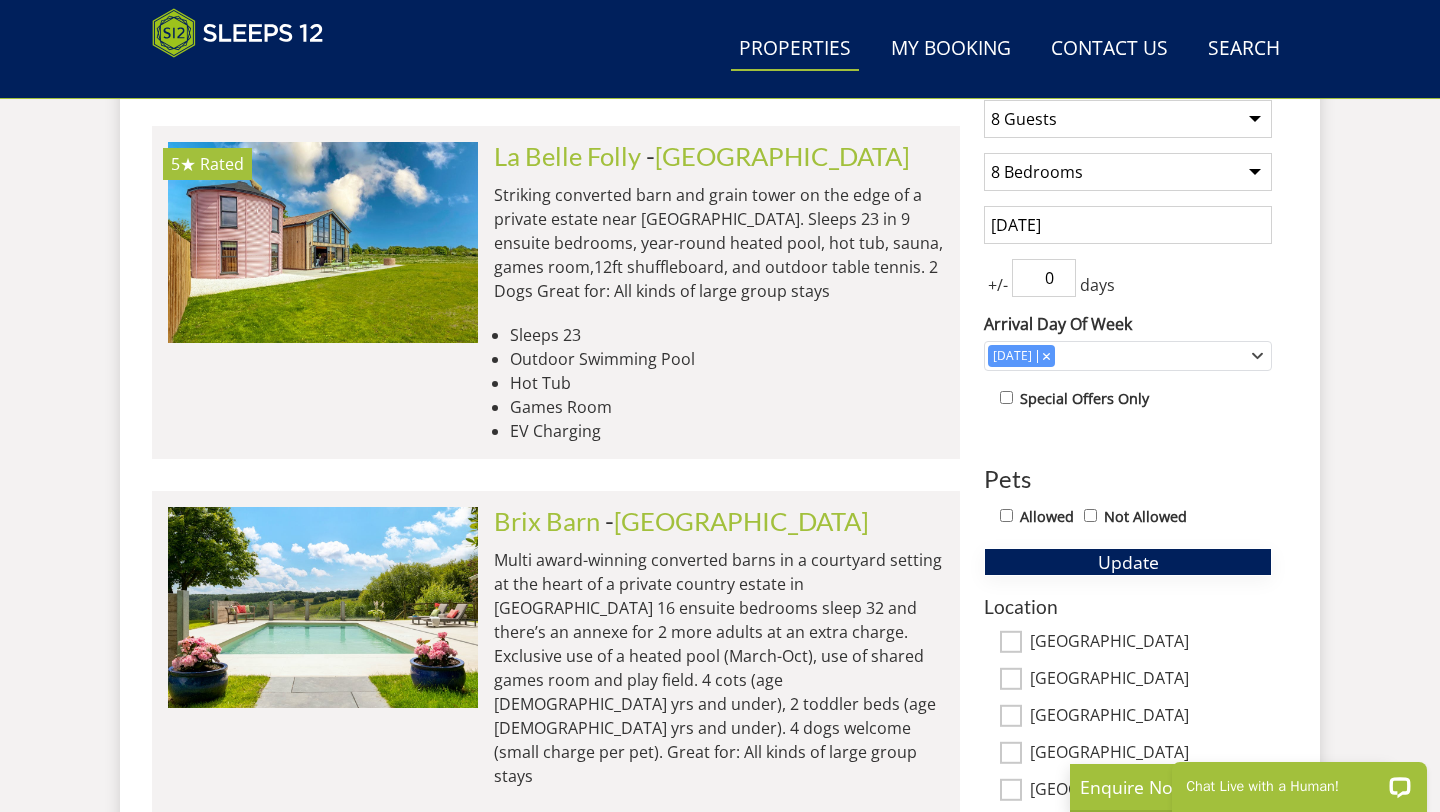 click on "Update" at bounding box center [1128, 562] 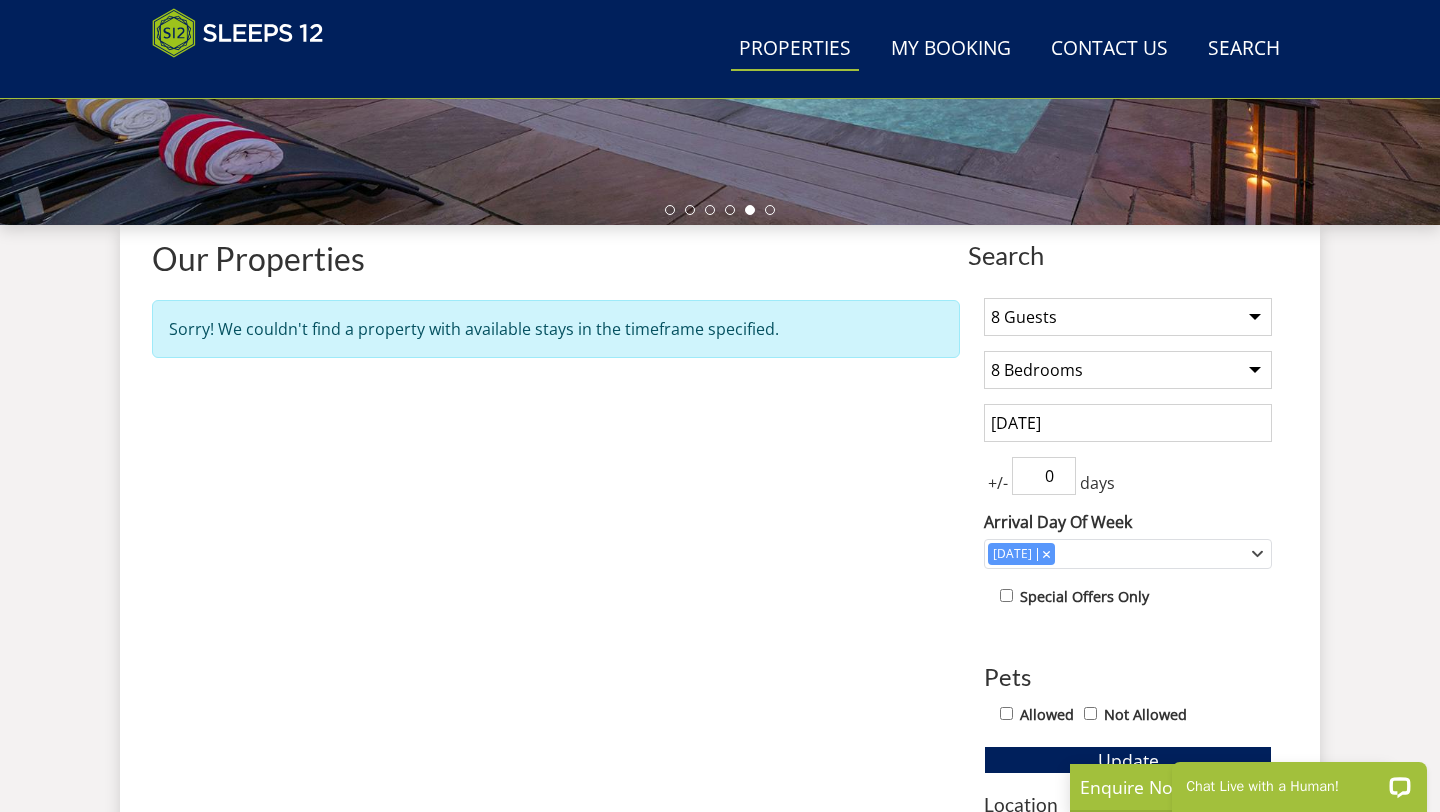 scroll, scrollTop: 616, scrollLeft: 0, axis: vertical 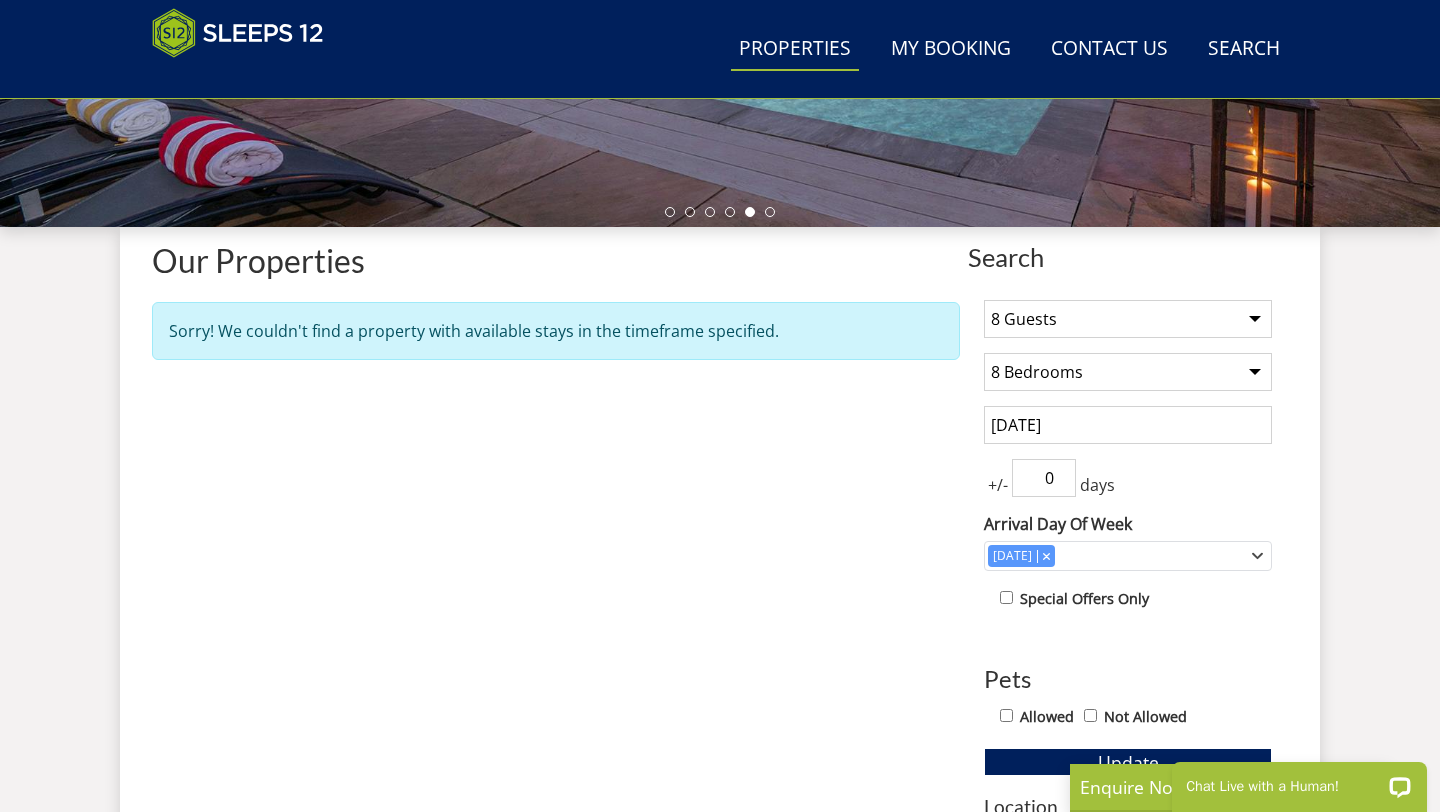 click on "Any number of bedrooms
4 Bedrooms
5 Bedrooms
6 Bedrooms
7 Bedrooms
8 Bedrooms
9 Bedrooms
10 Bedrooms
11 Bedrooms
12 Bedrooms
13 Bedrooms
14 Bedrooms
15 Bedrooms
16 Bedrooms" at bounding box center [1128, 372] 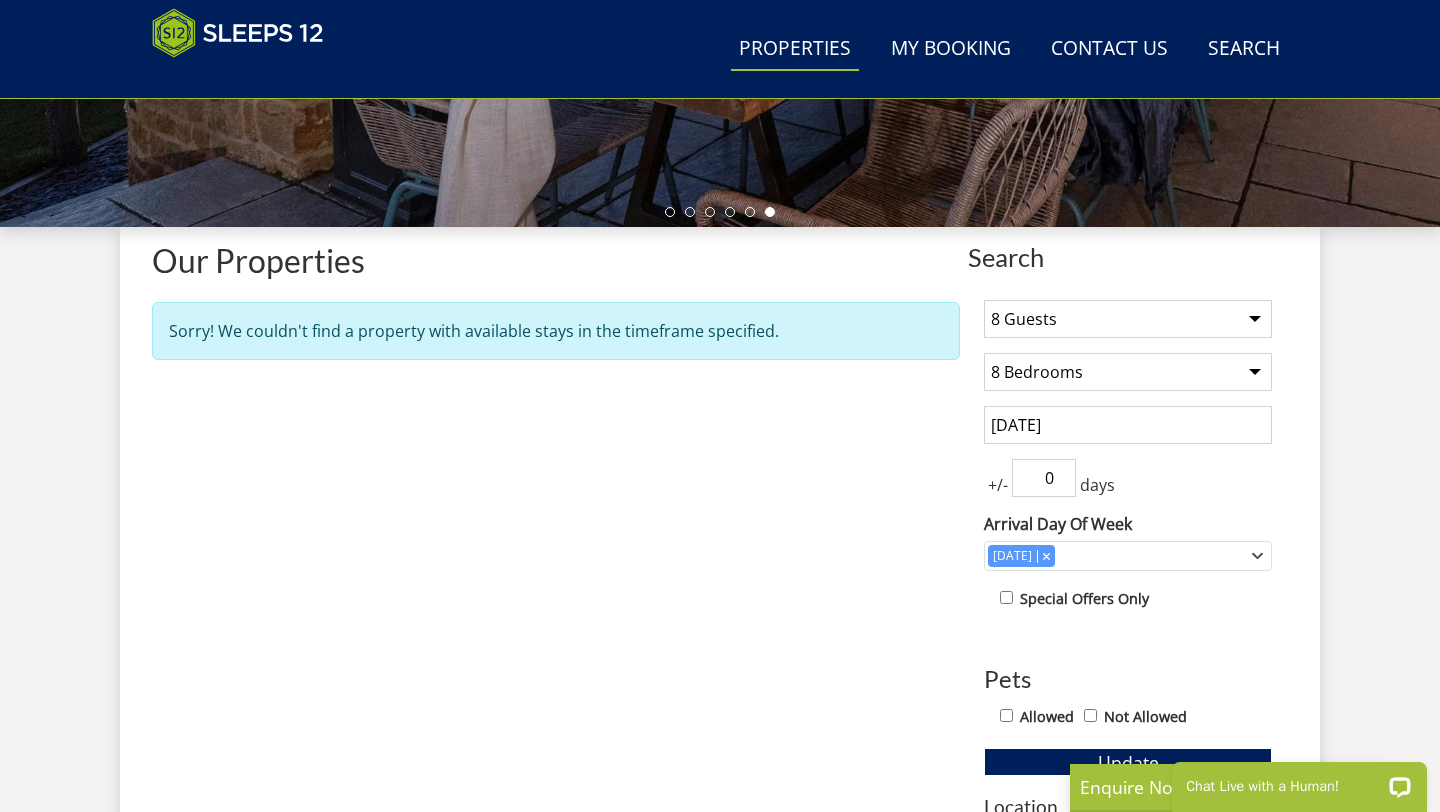 select on "0" 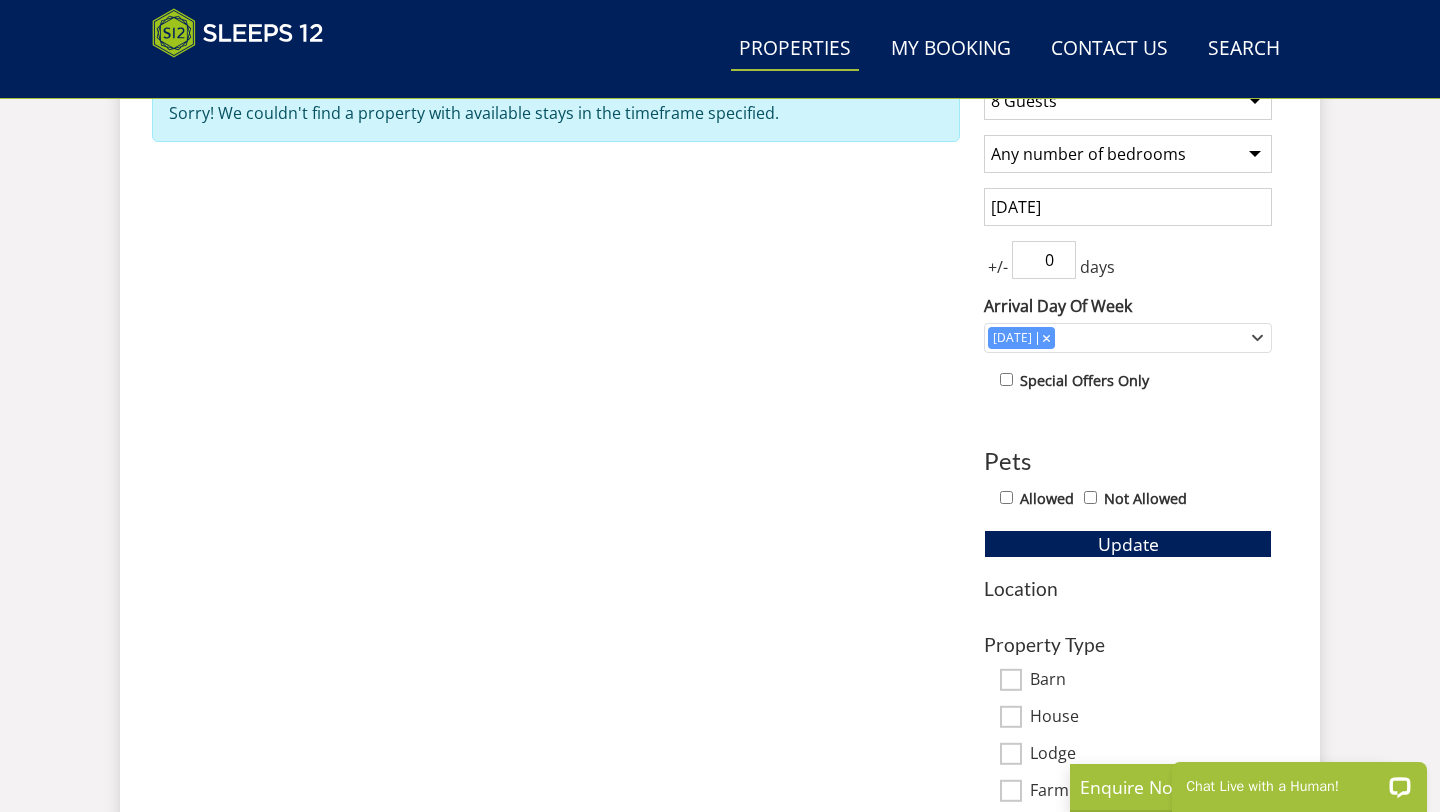 scroll, scrollTop: 840, scrollLeft: 0, axis: vertical 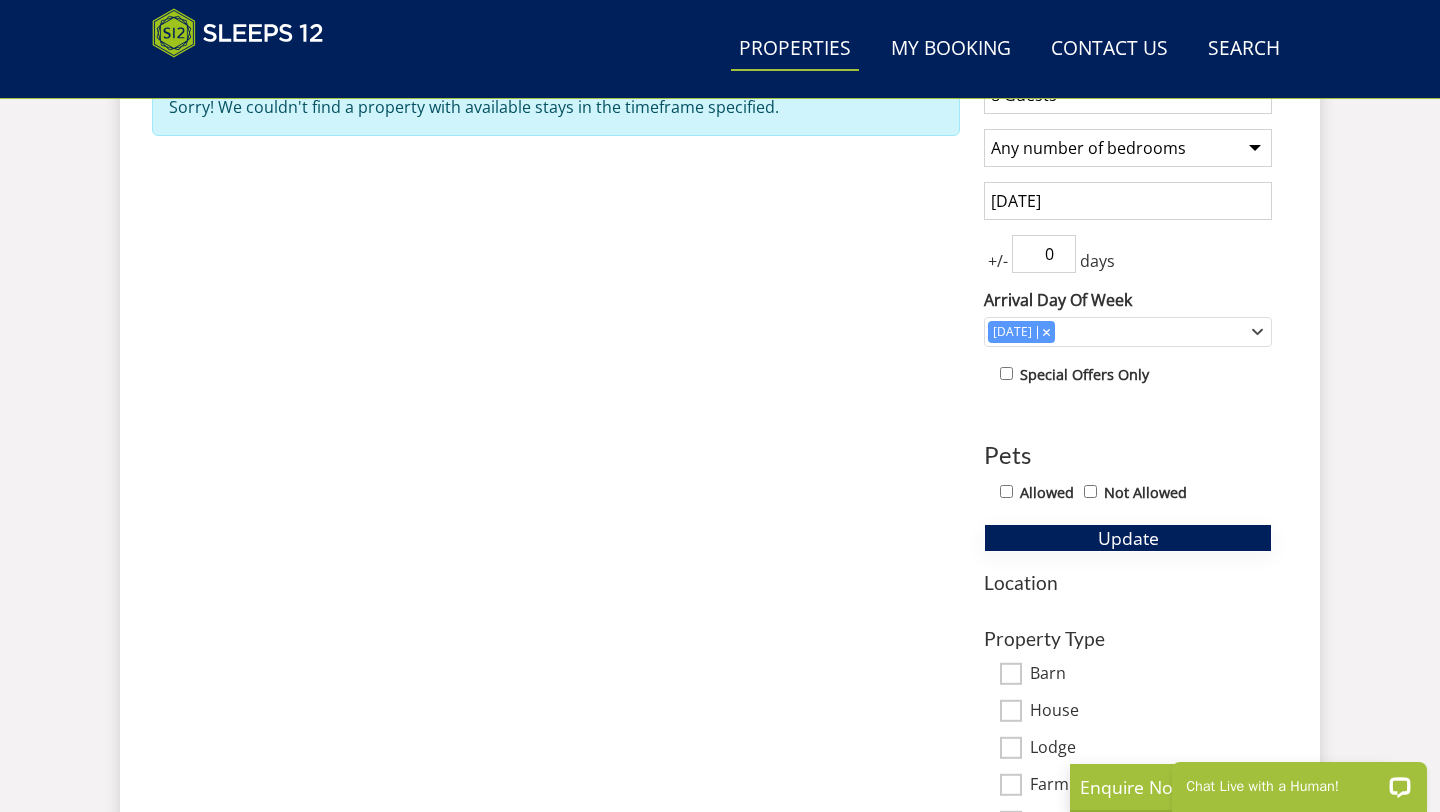 click on "Update" at bounding box center (1128, 538) 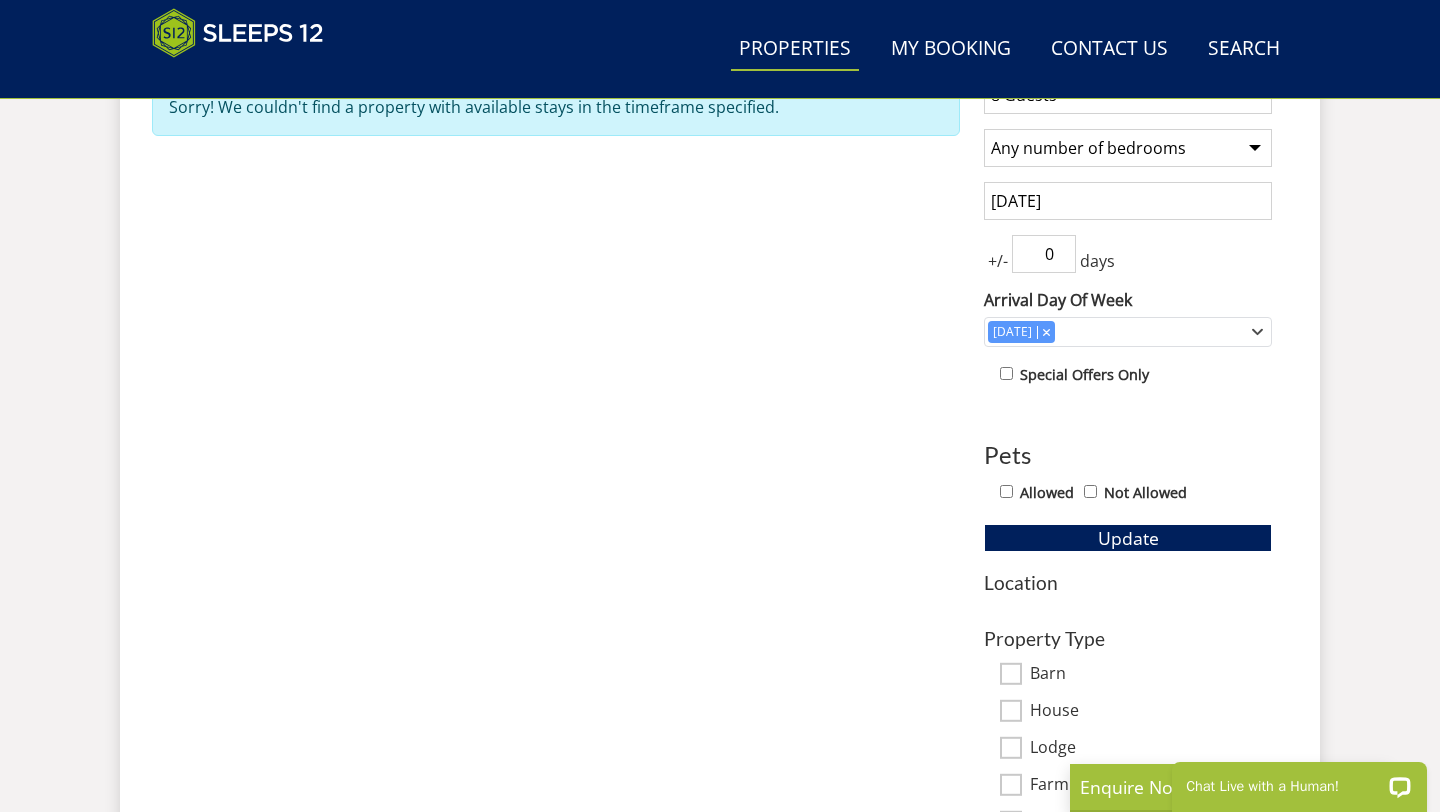click on "[DATE]" at bounding box center [1128, 201] 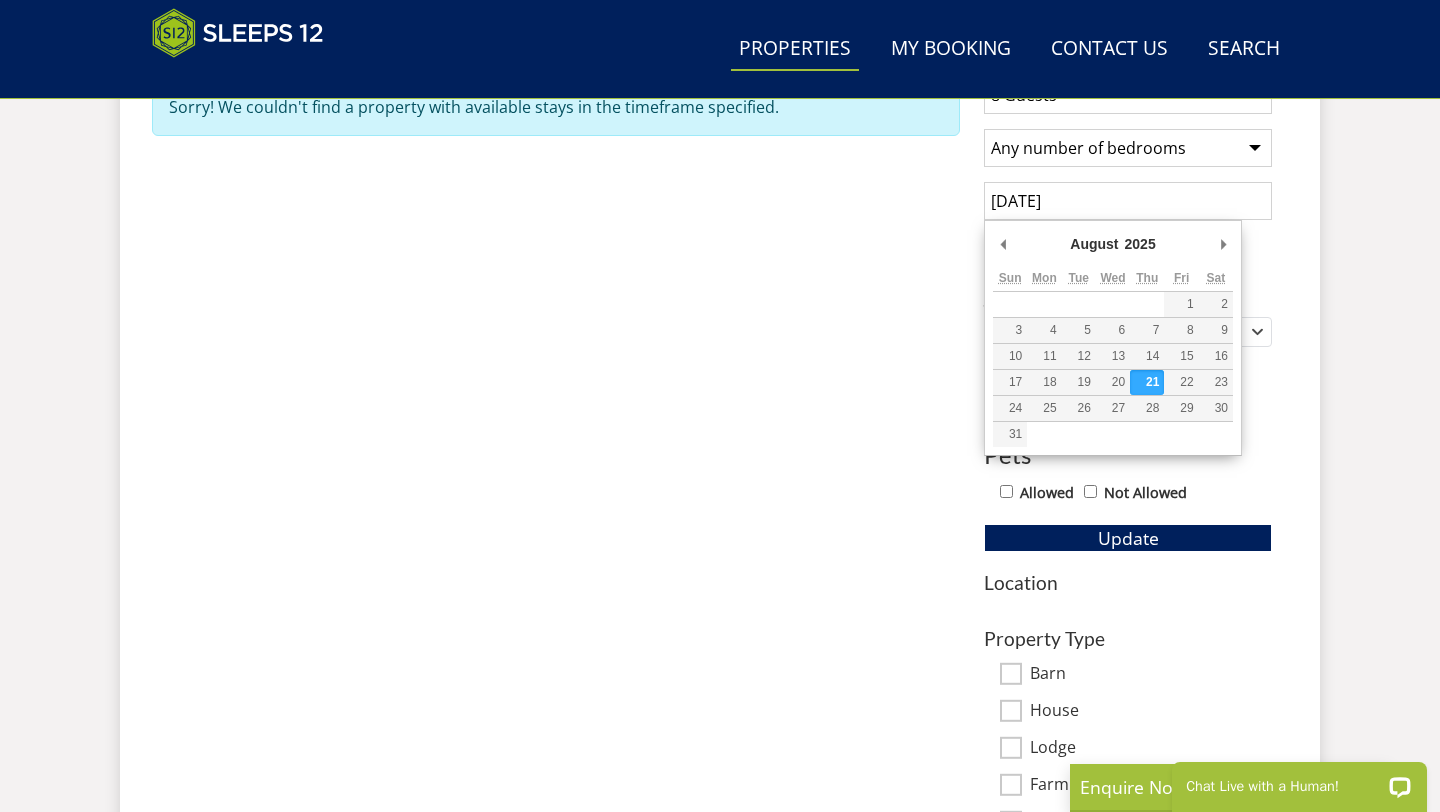 click on "[DATE]" at bounding box center [1128, 201] 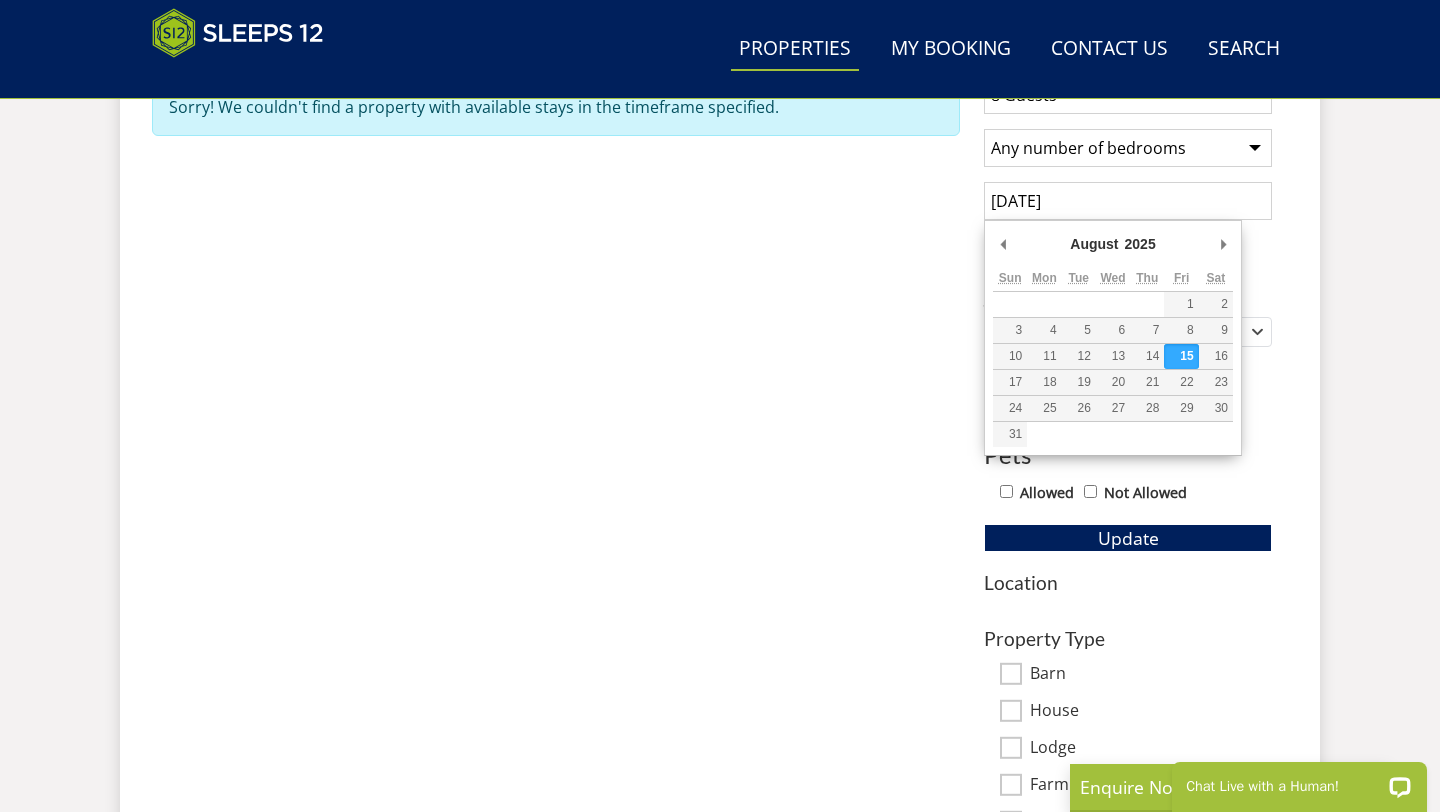 click on "[DATE]" at bounding box center [1128, 201] 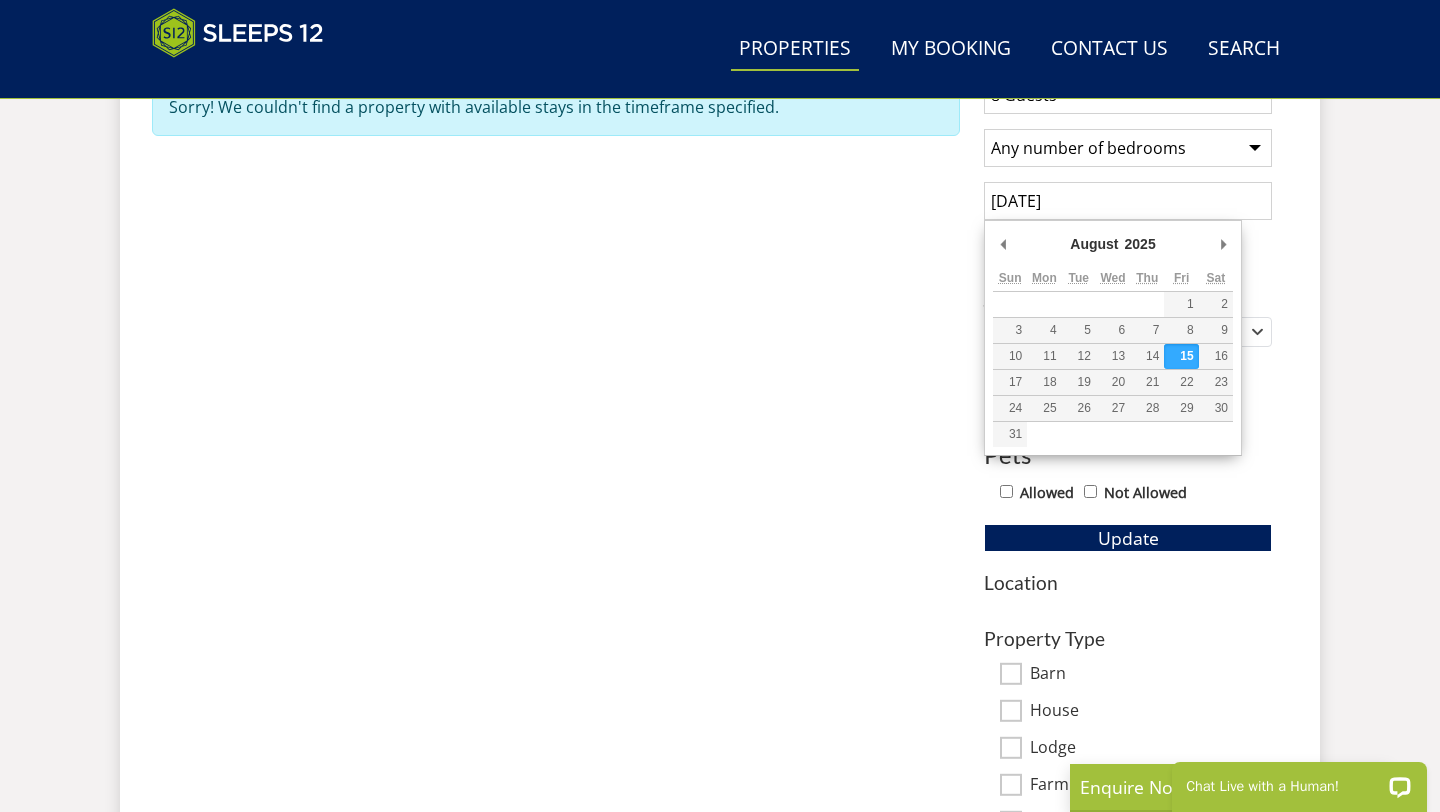 click on "[DATE]" at bounding box center (1128, 201) 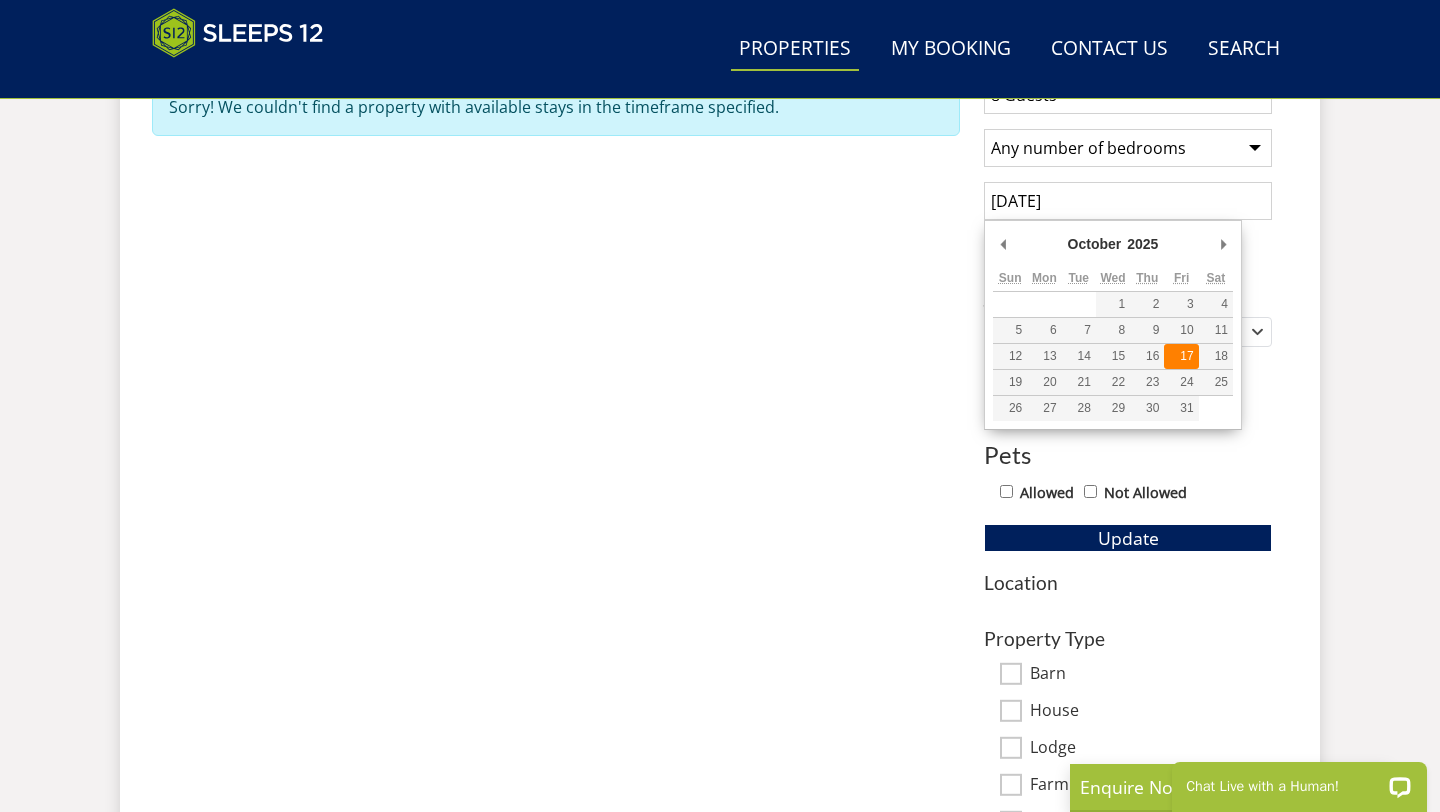 type on "[DATE]" 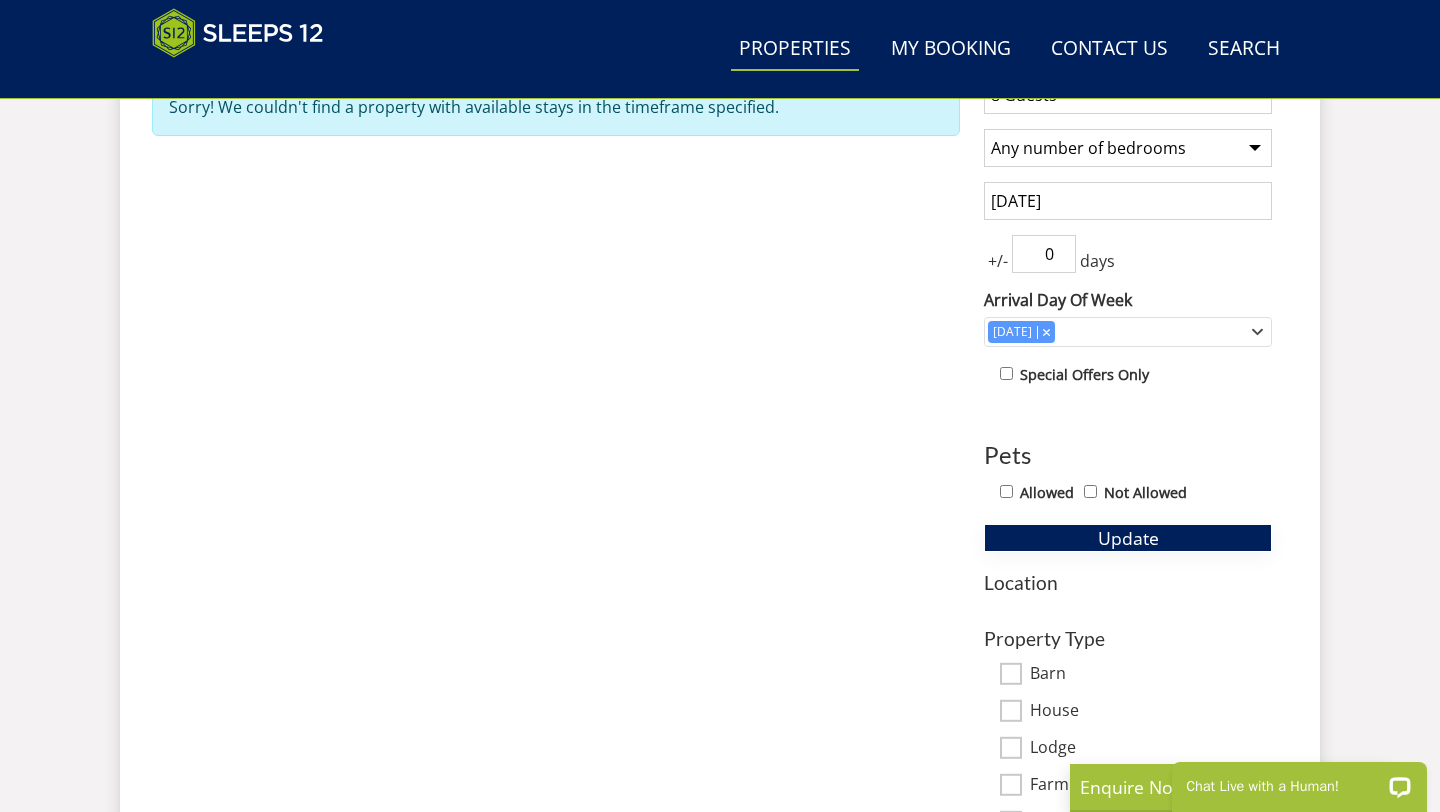 click on "Update" at bounding box center (1128, 538) 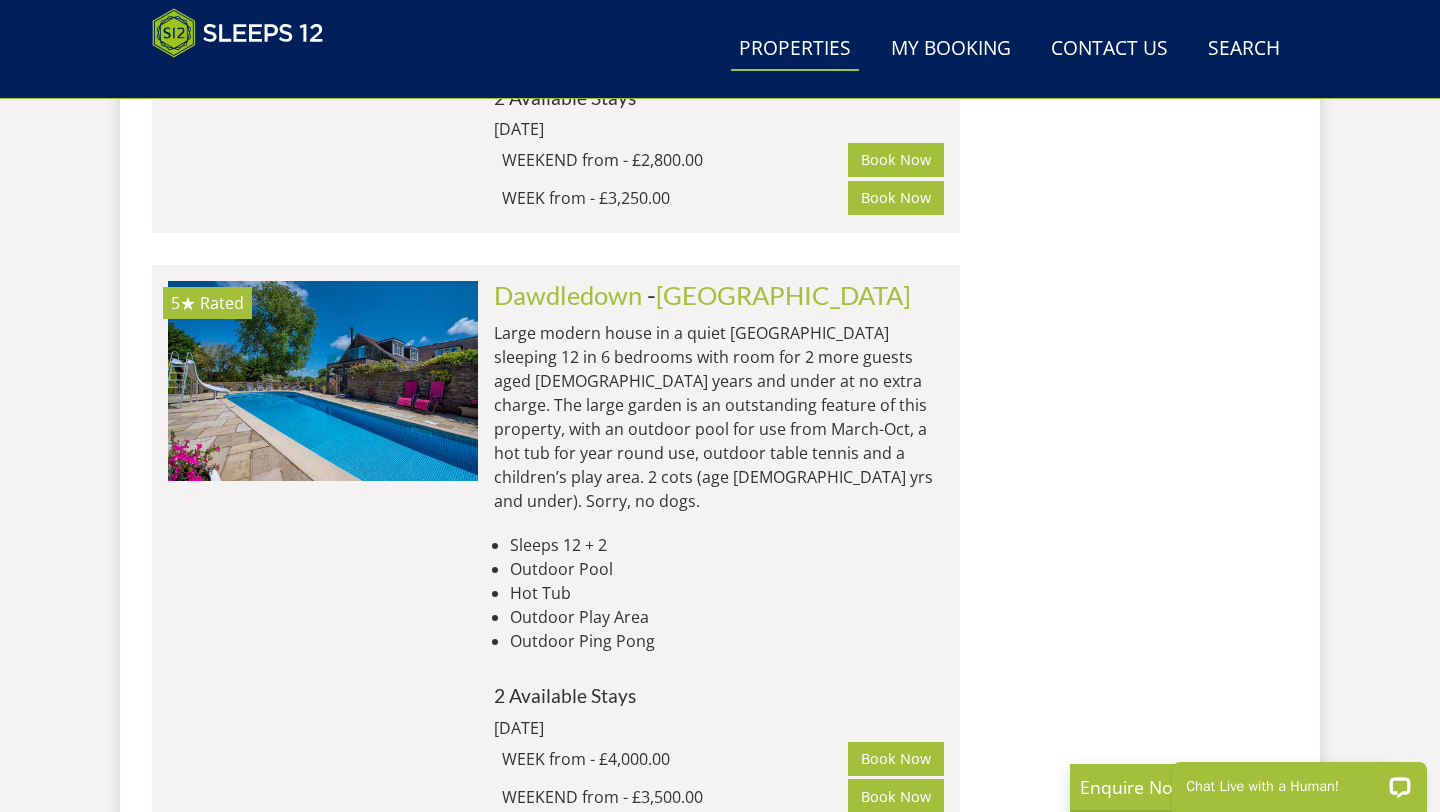 scroll, scrollTop: 6627, scrollLeft: 0, axis: vertical 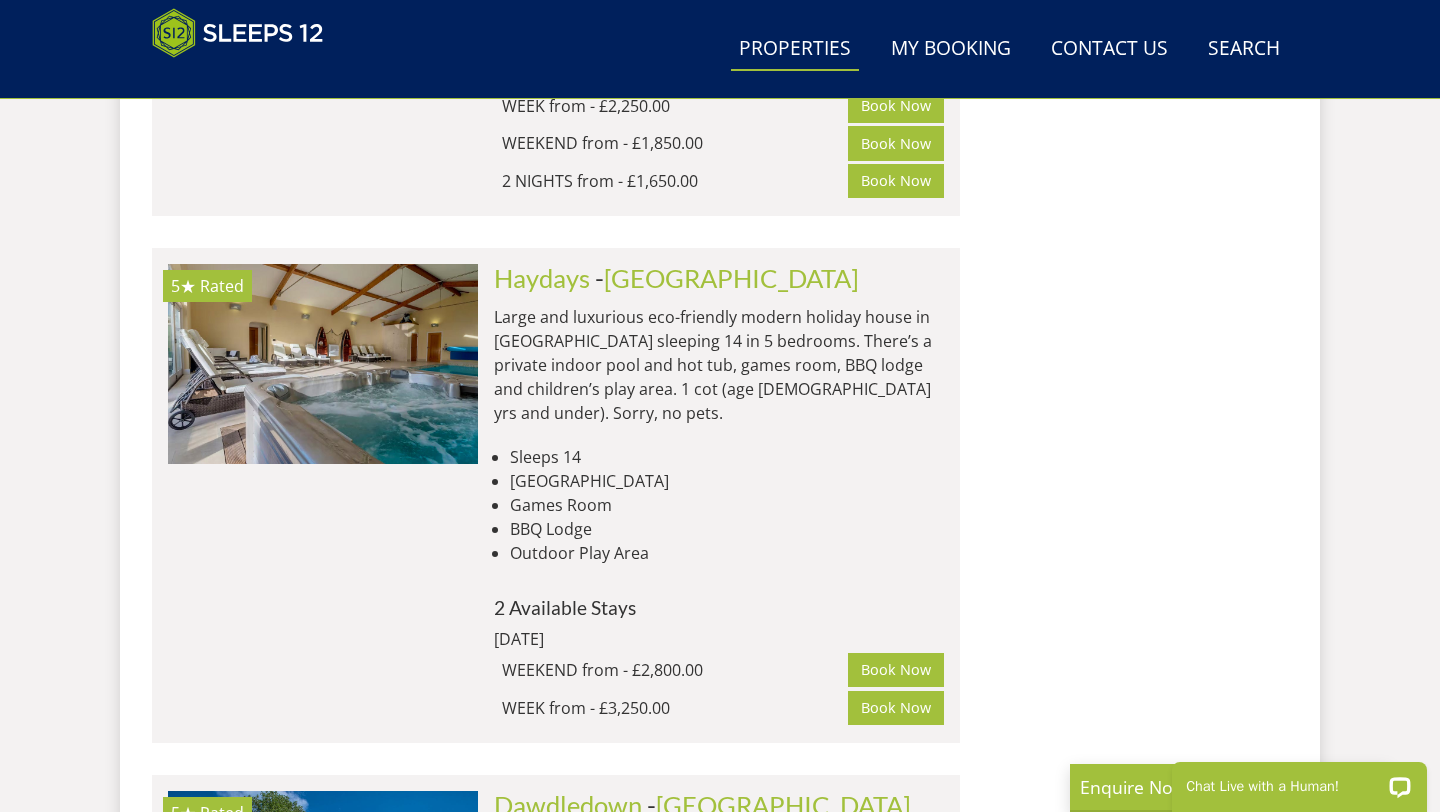 click on "Properties" at bounding box center (795, 49) 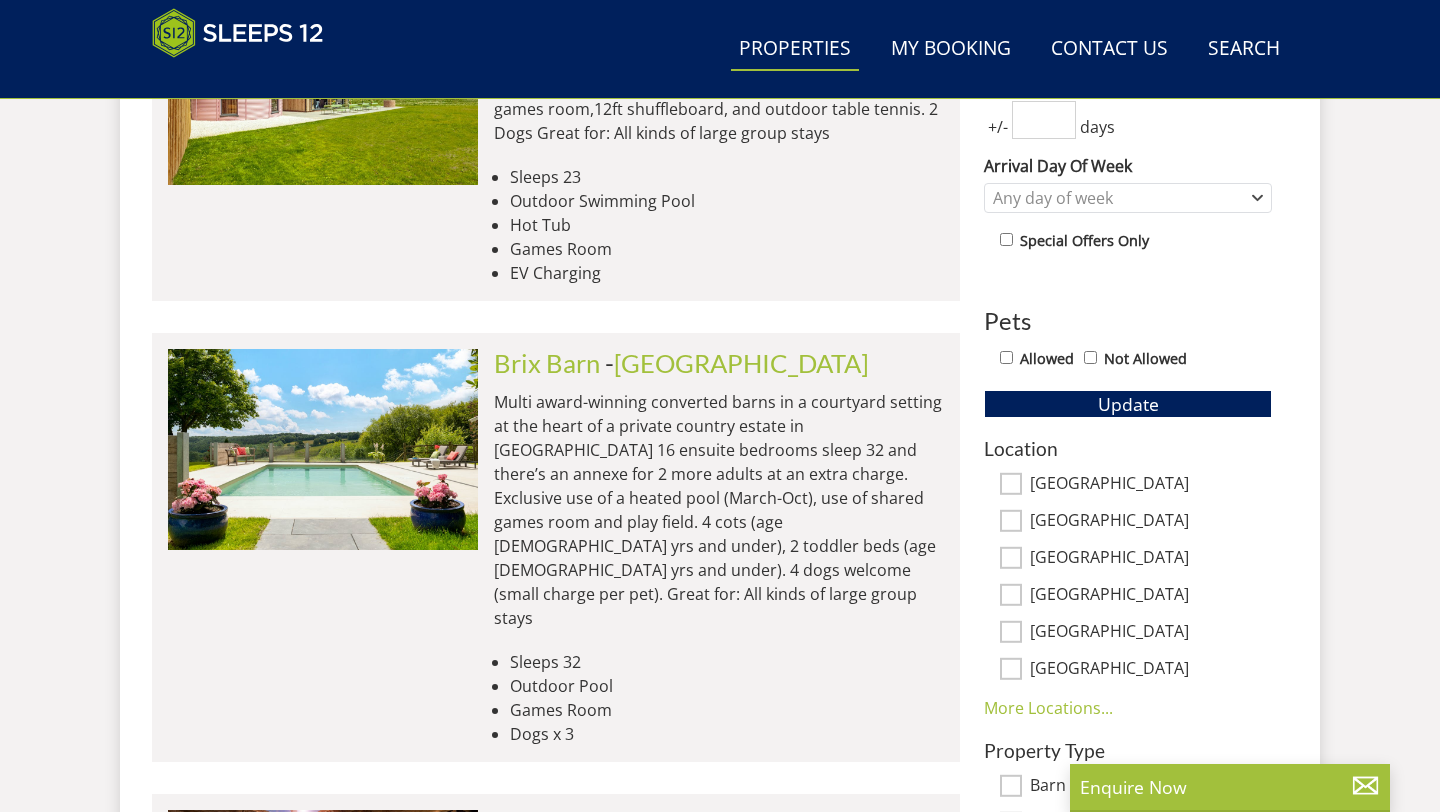 scroll, scrollTop: 905, scrollLeft: 0, axis: vertical 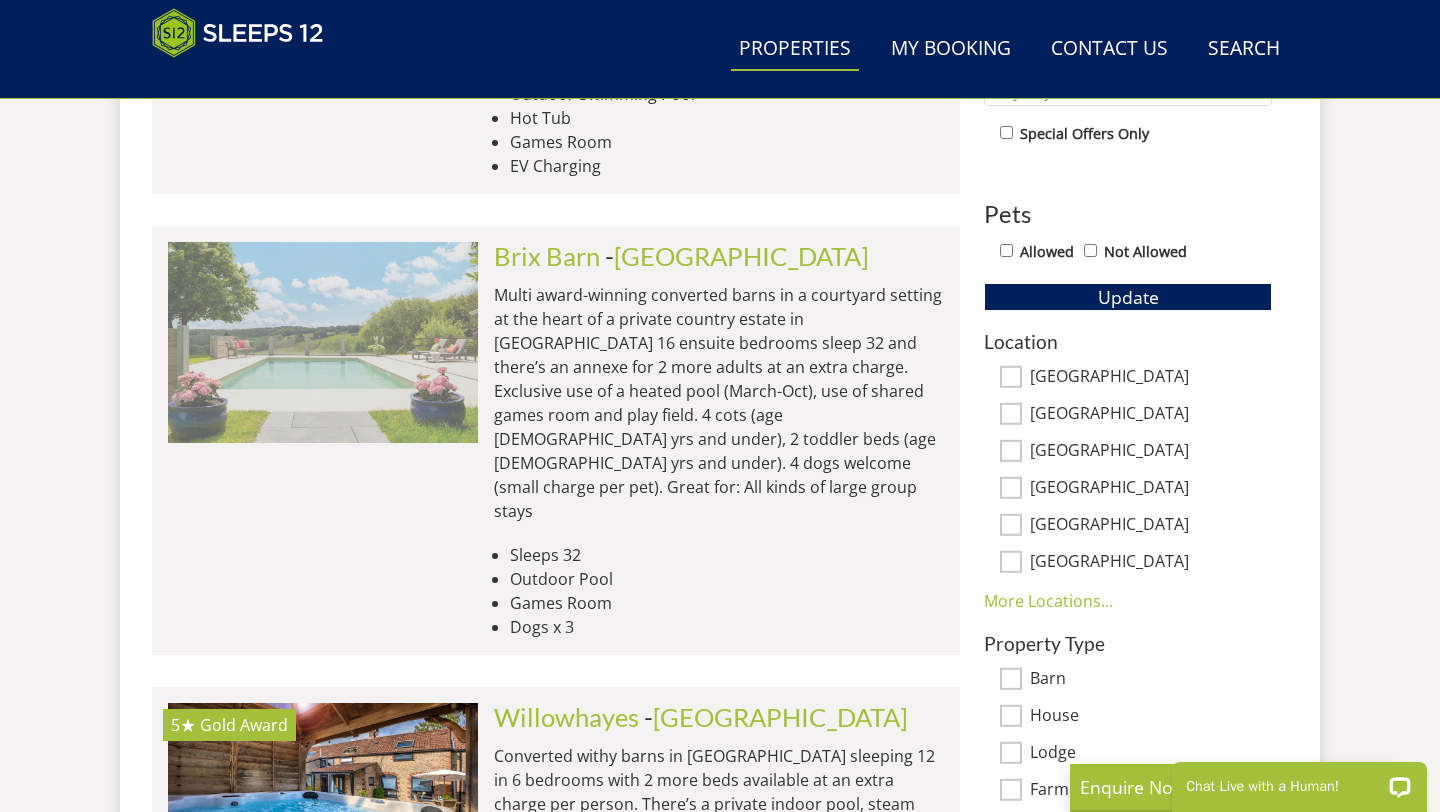 click at bounding box center (323, 342) 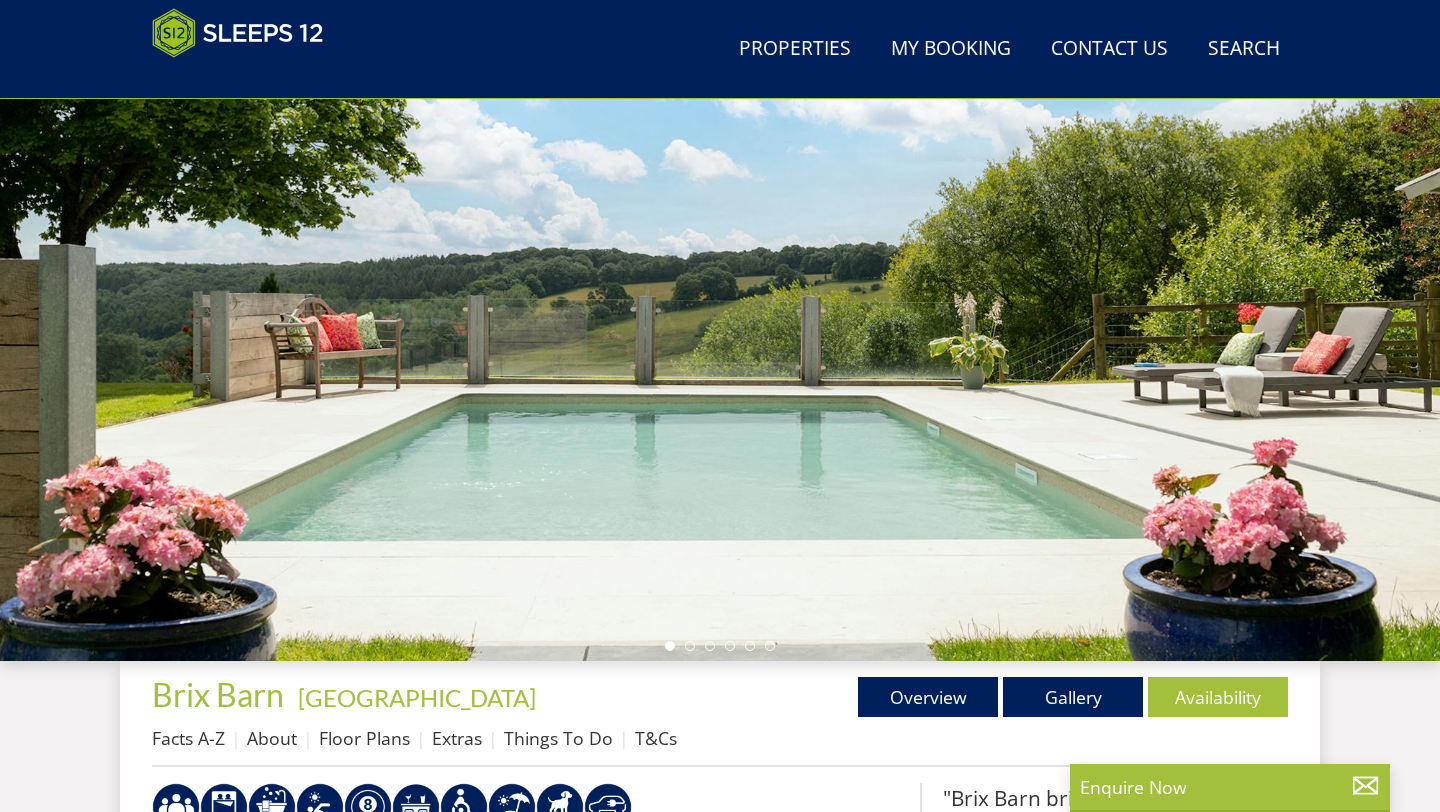 scroll, scrollTop: 299, scrollLeft: 0, axis: vertical 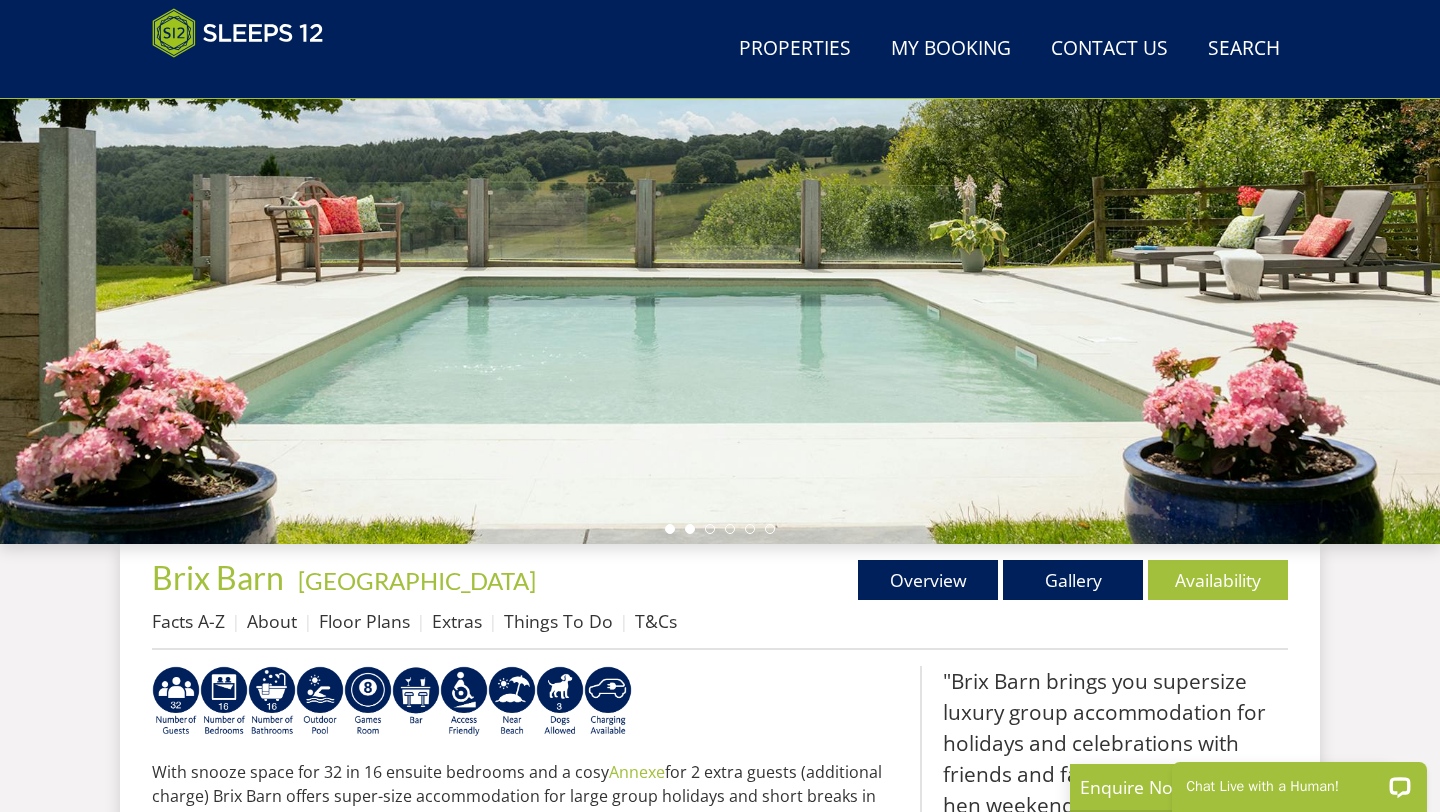 click at bounding box center (690, 529) 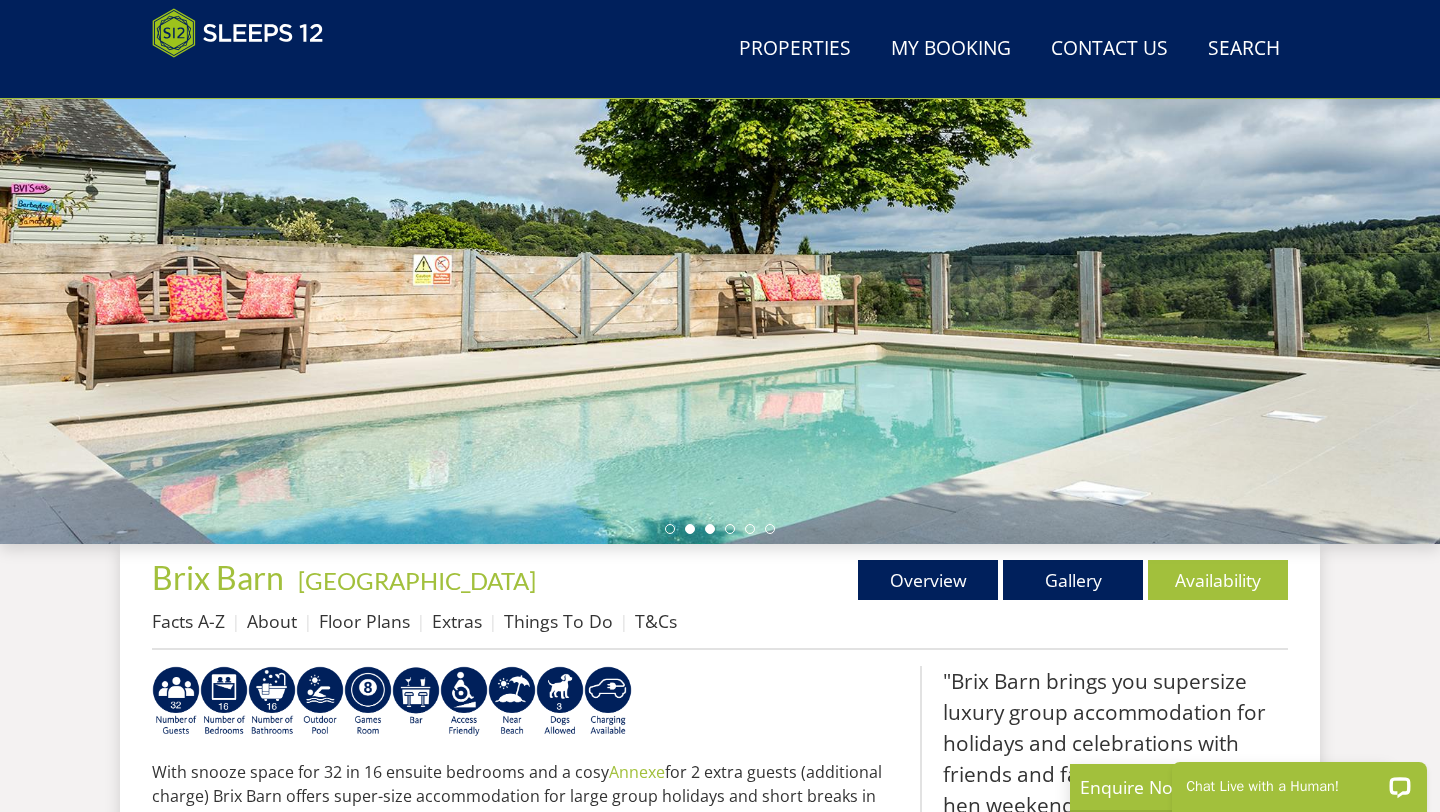 click at bounding box center (710, 529) 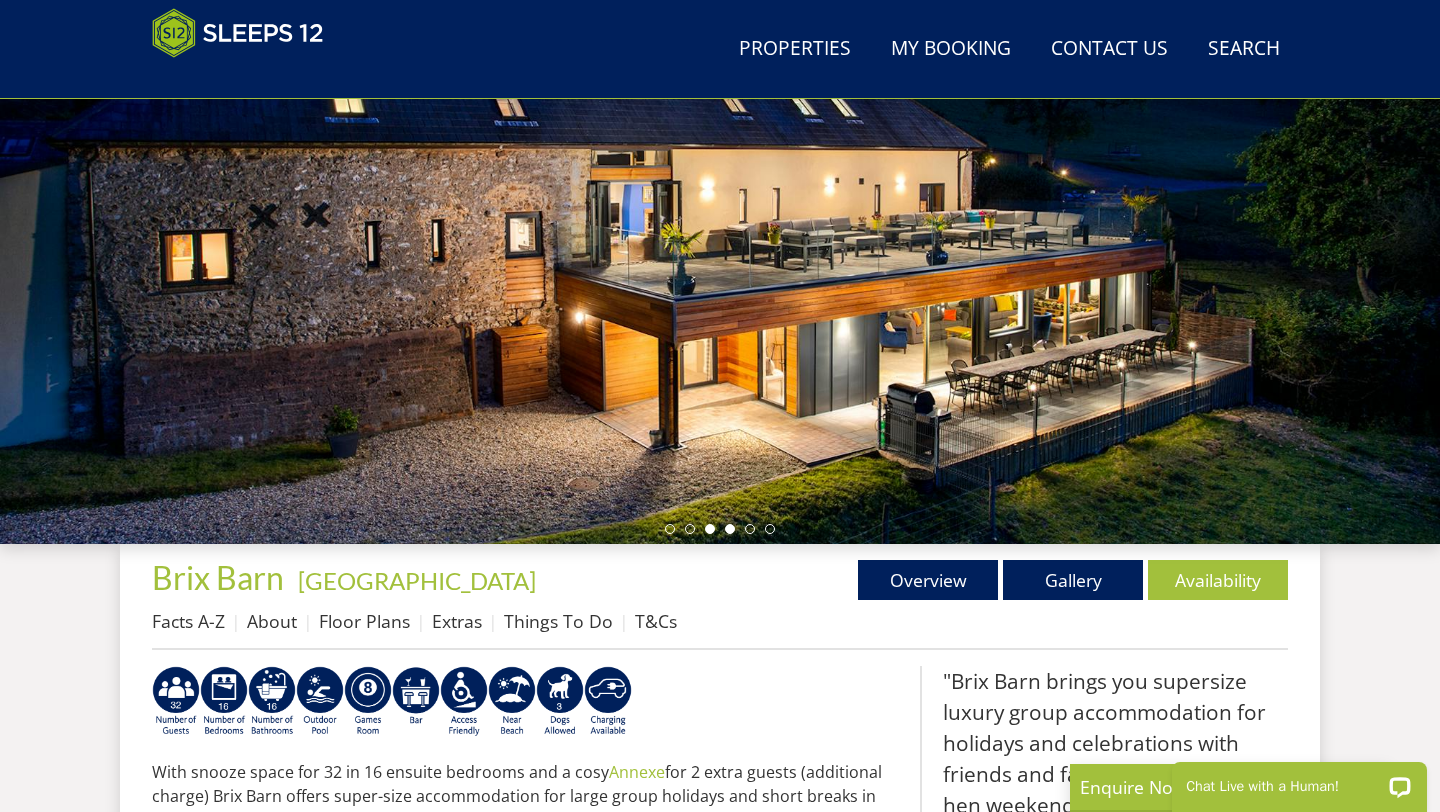 click at bounding box center (730, 529) 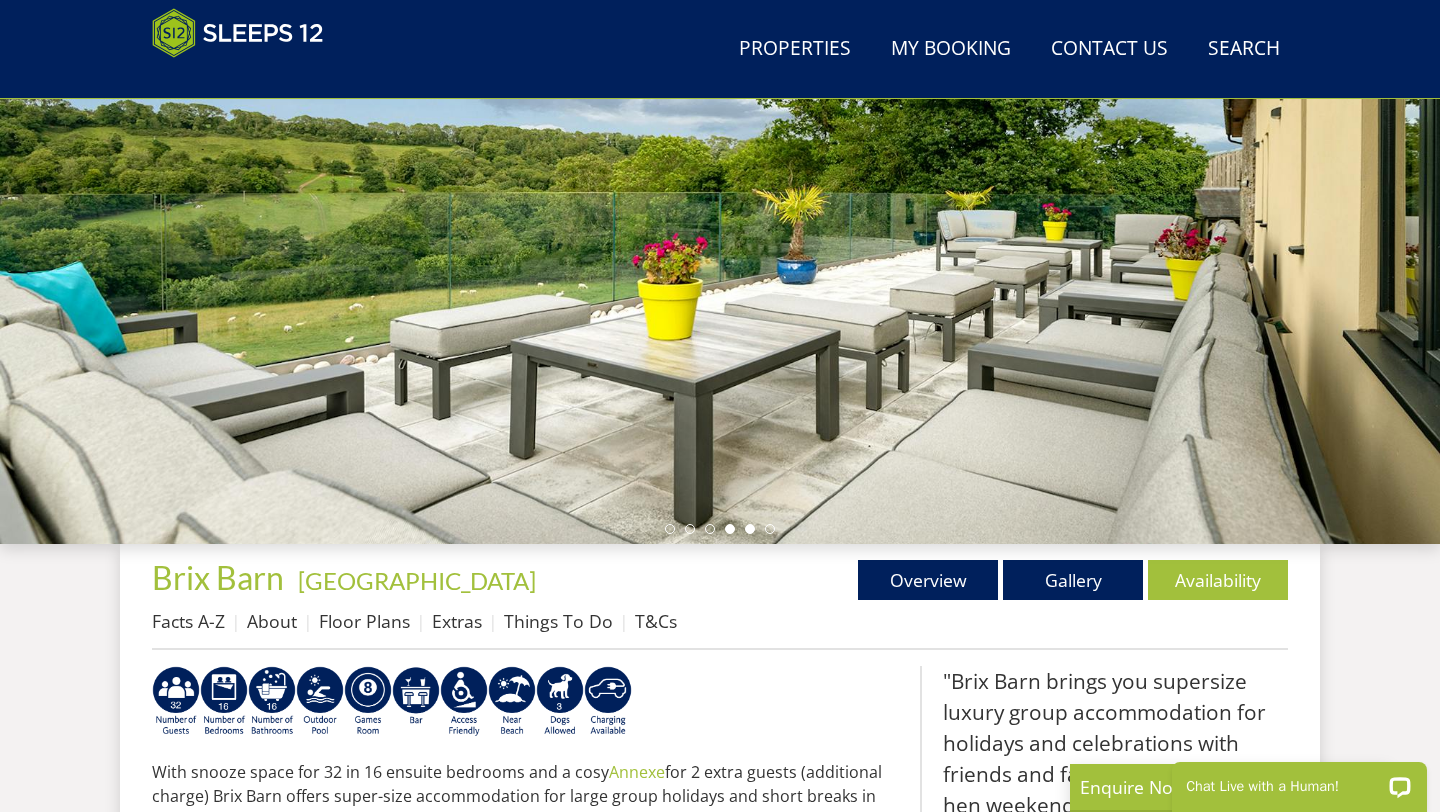 click at bounding box center [750, 529] 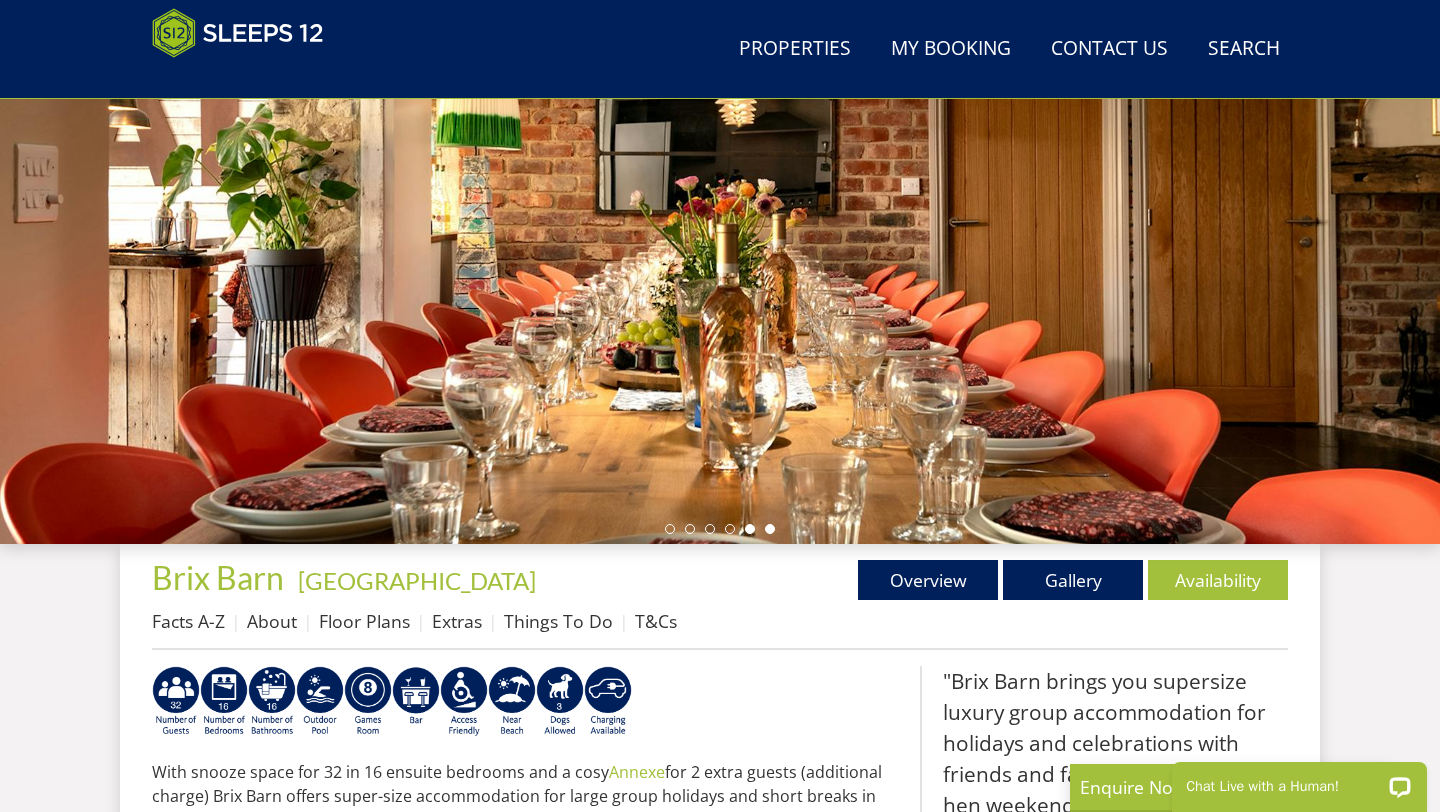 click at bounding box center [770, 529] 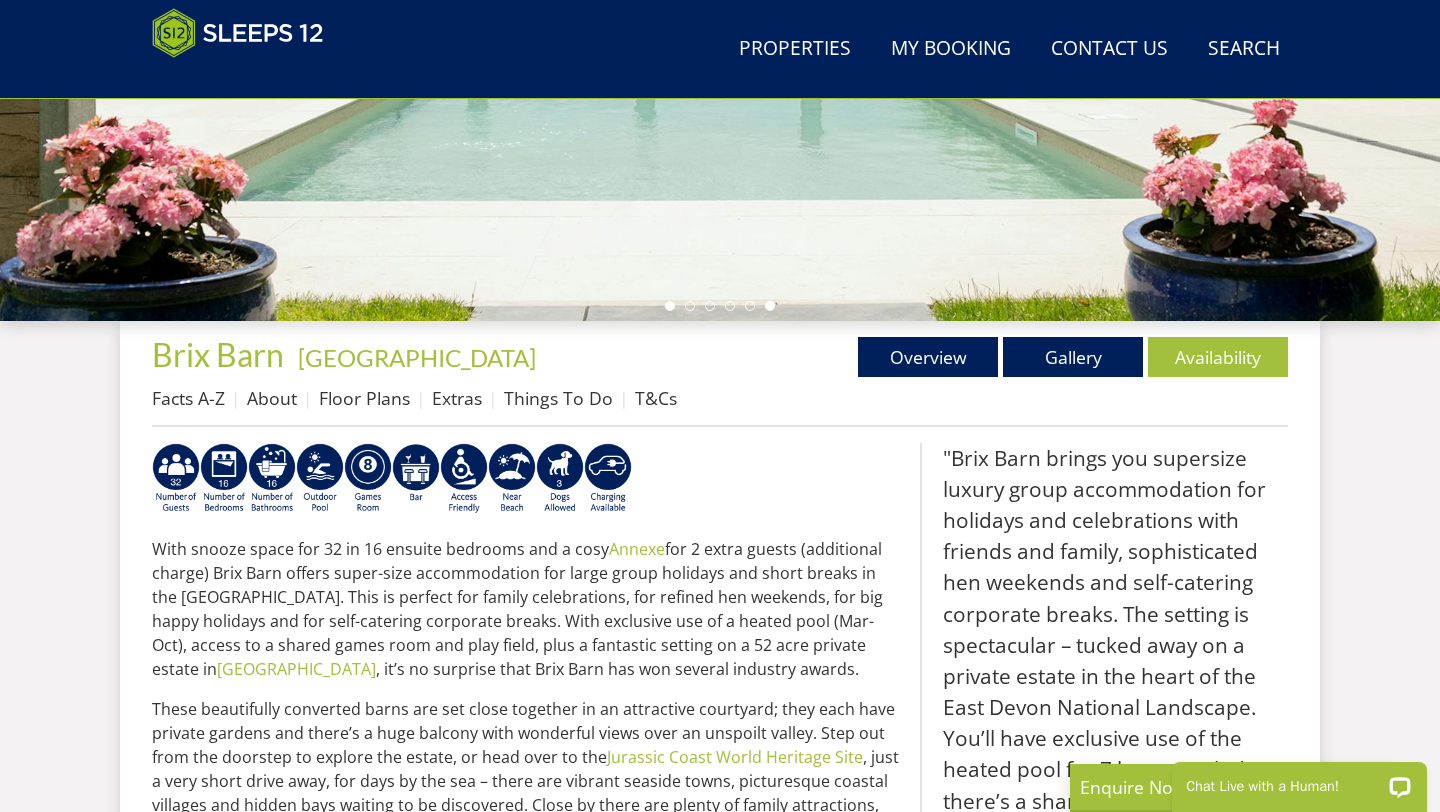 scroll, scrollTop: 493, scrollLeft: 0, axis: vertical 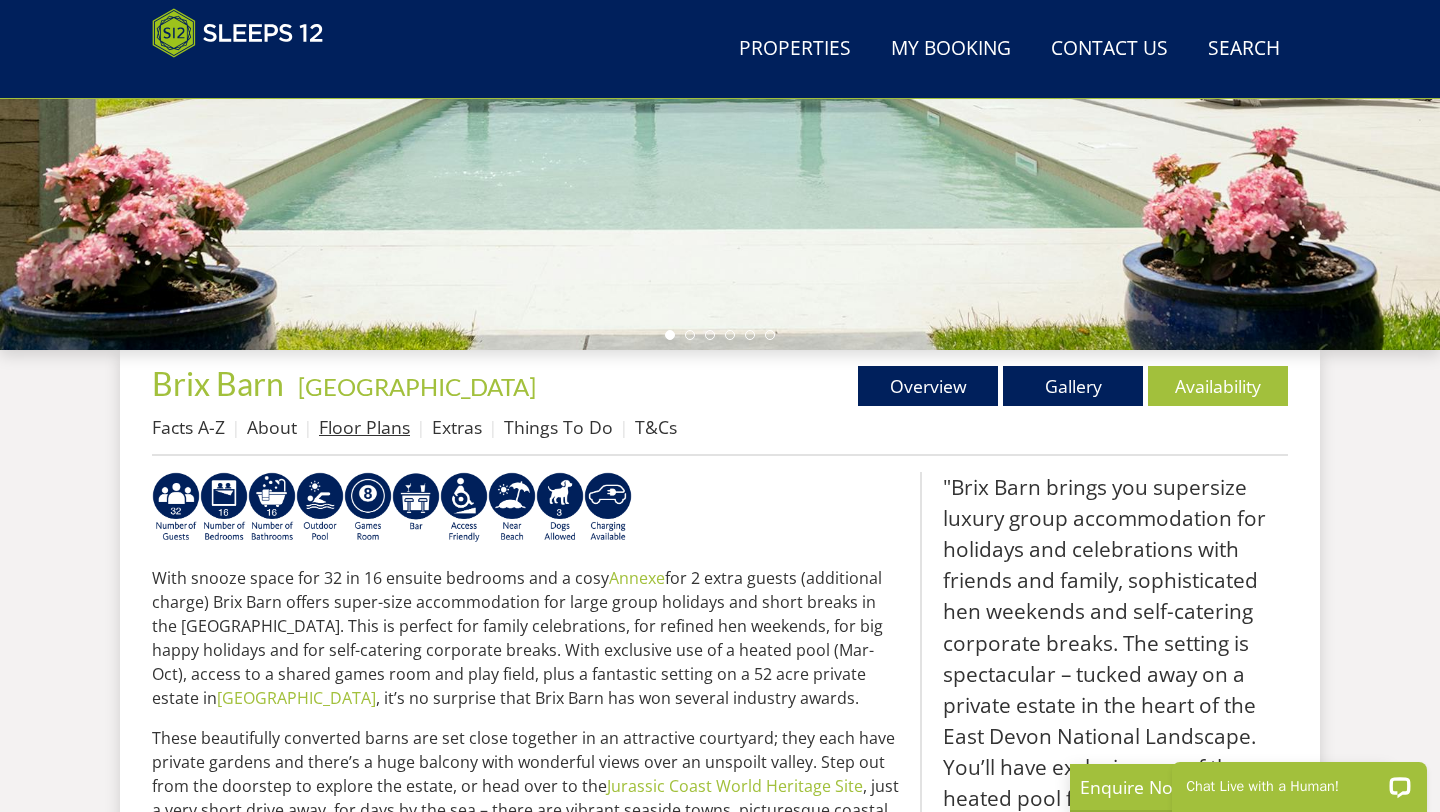 click on "Floor Plans" at bounding box center (364, 427) 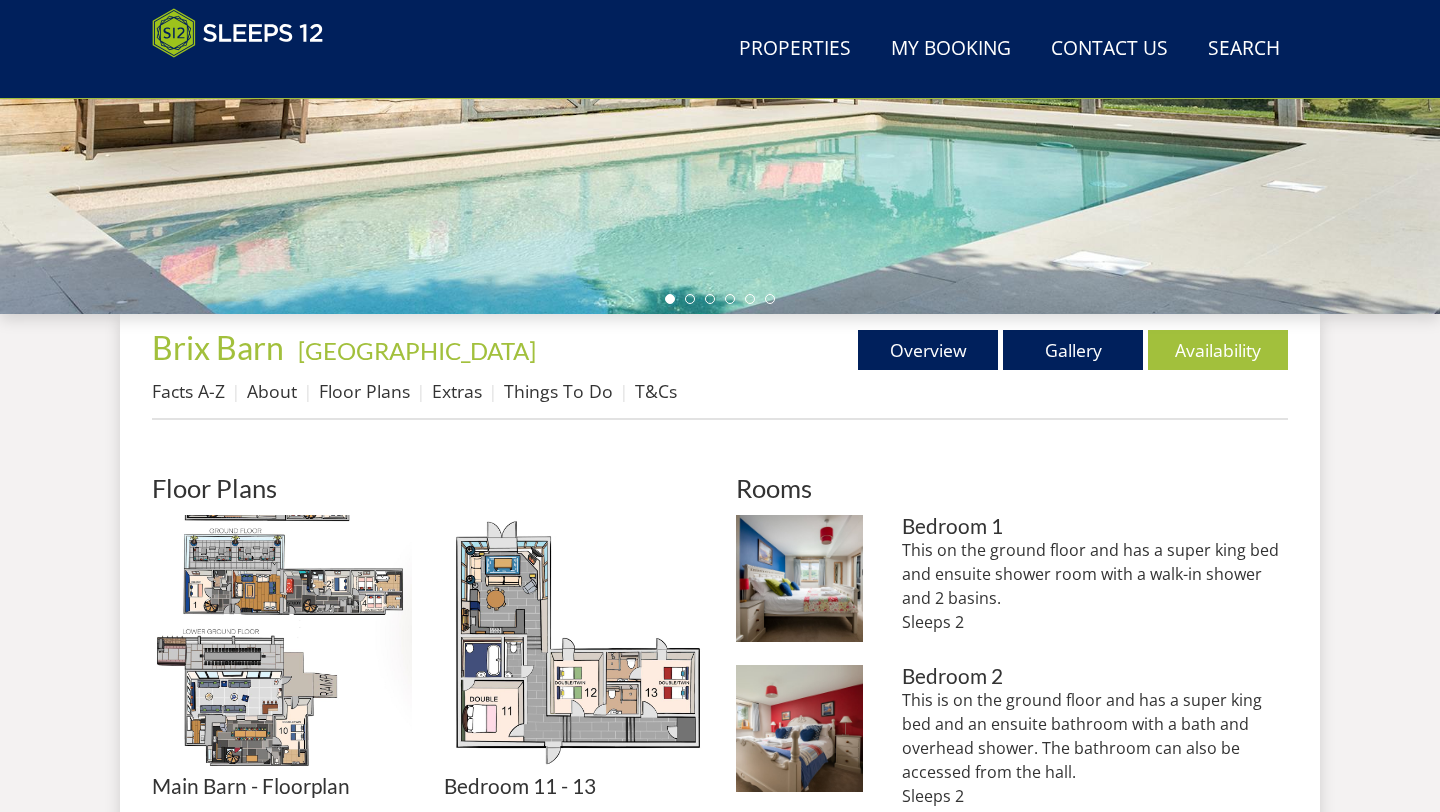 scroll, scrollTop: 725, scrollLeft: 0, axis: vertical 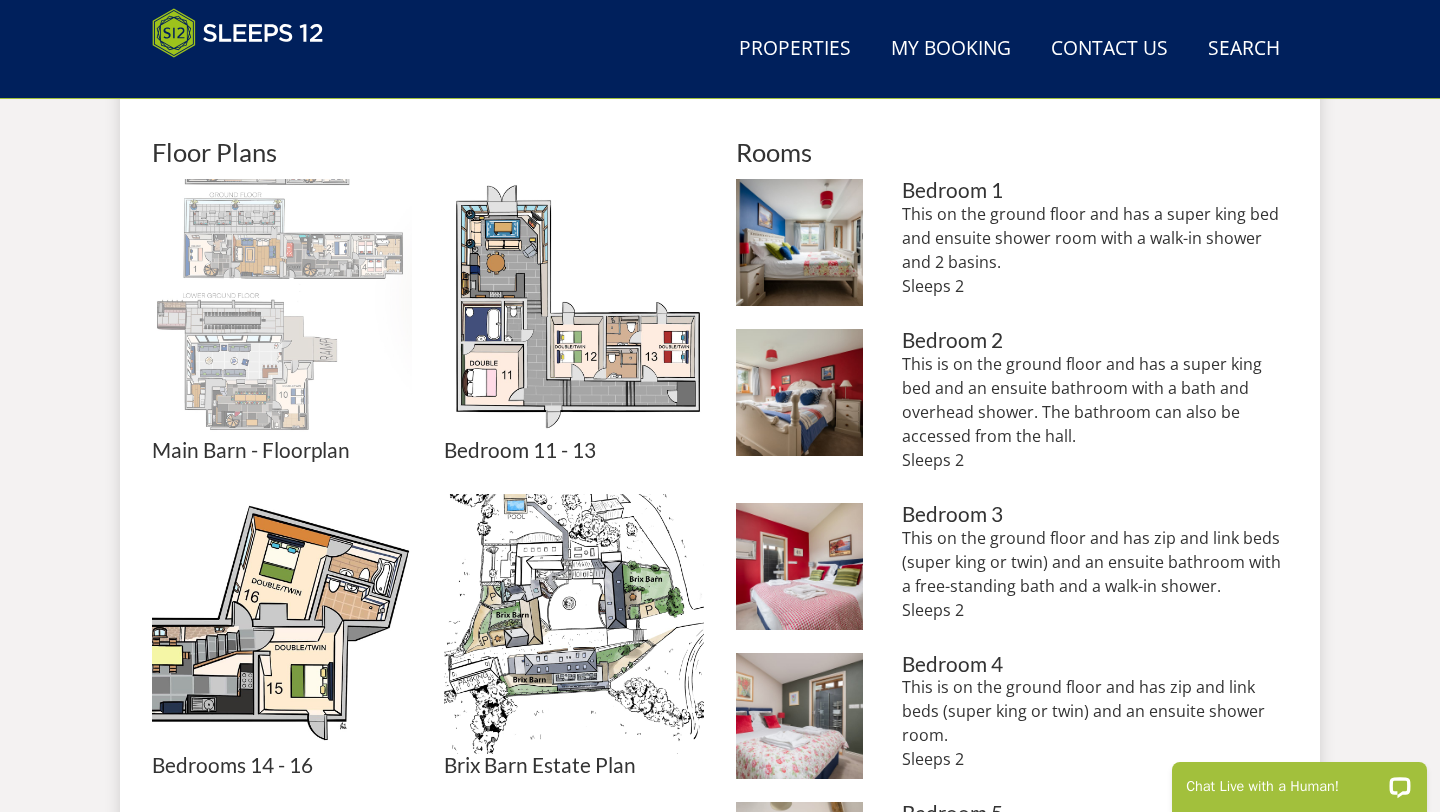click at bounding box center (282, 309) 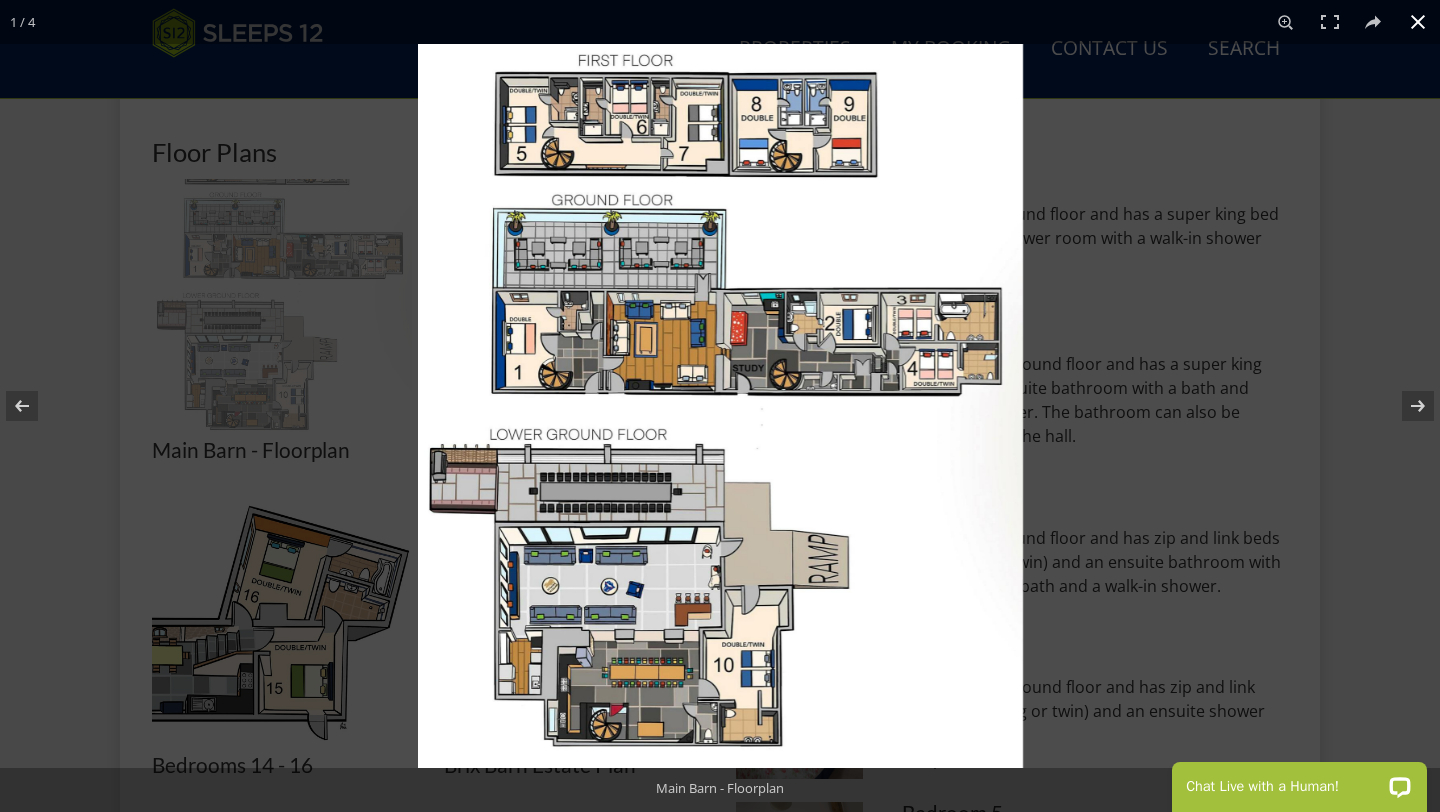 click at bounding box center (720, 406) 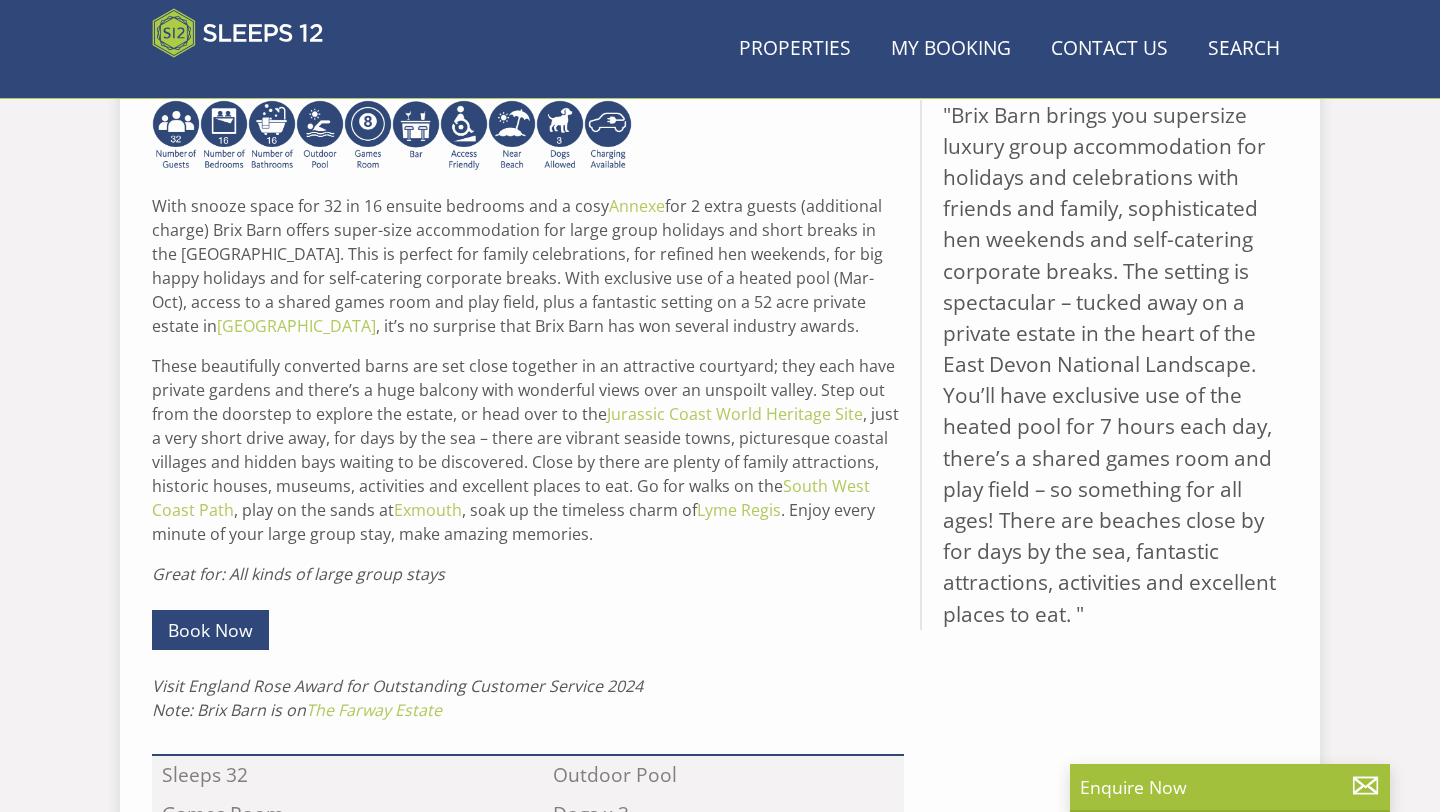 scroll, scrollTop: 493, scrollLeft: 0, axis: vertical 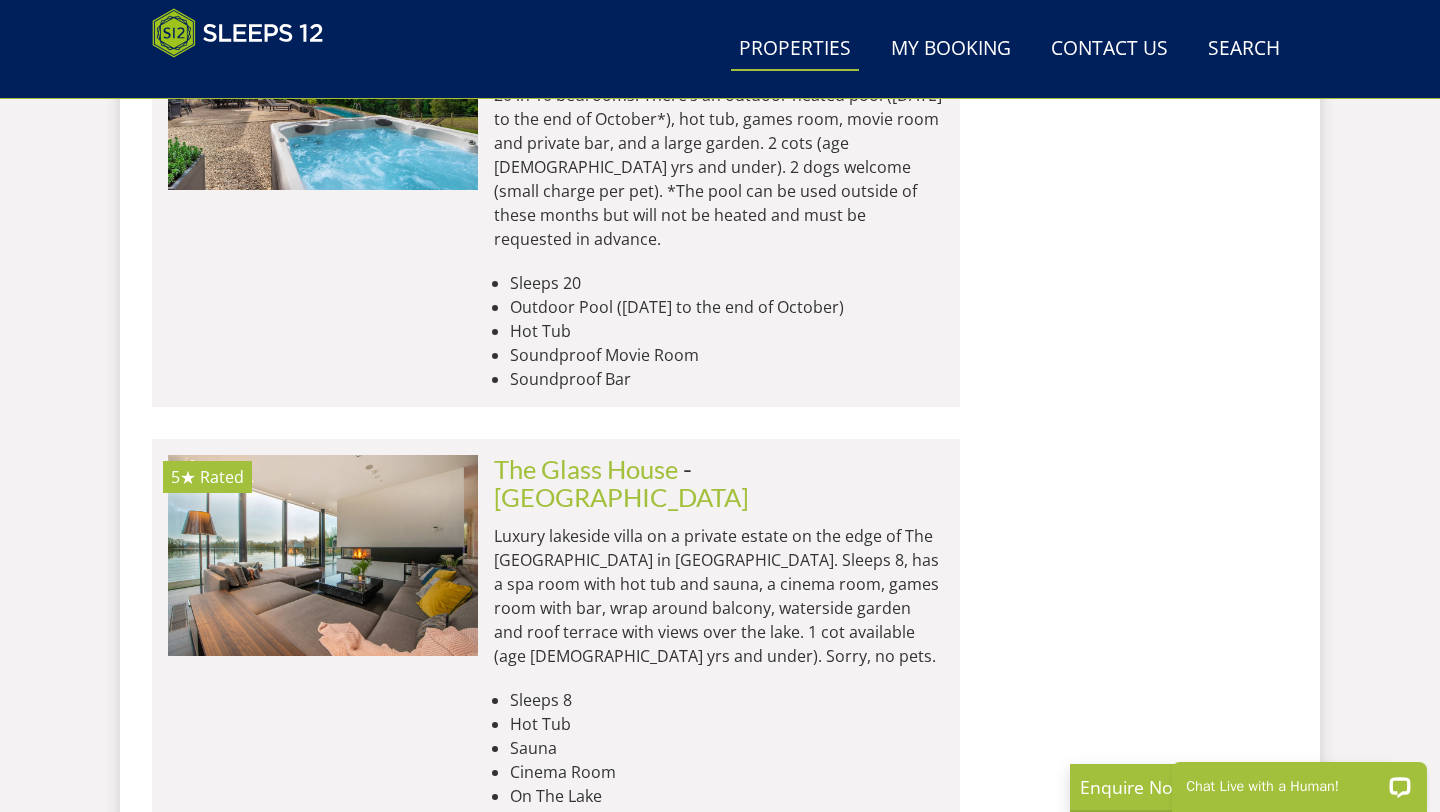 click on "The Glass House" at bounding box center (586, 469) 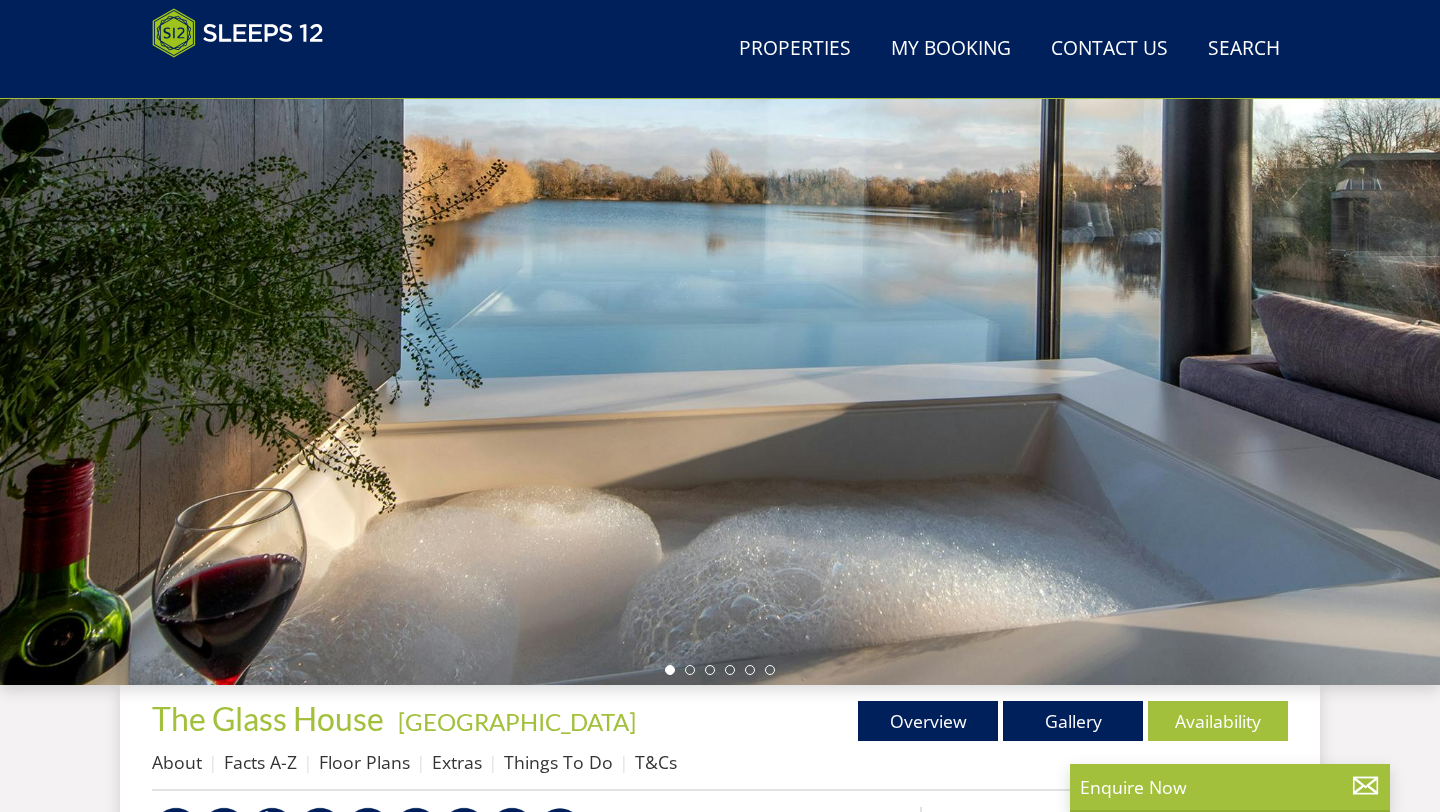 scroll, scrollTop: 275, scrollLeft: 0, axis: vertical 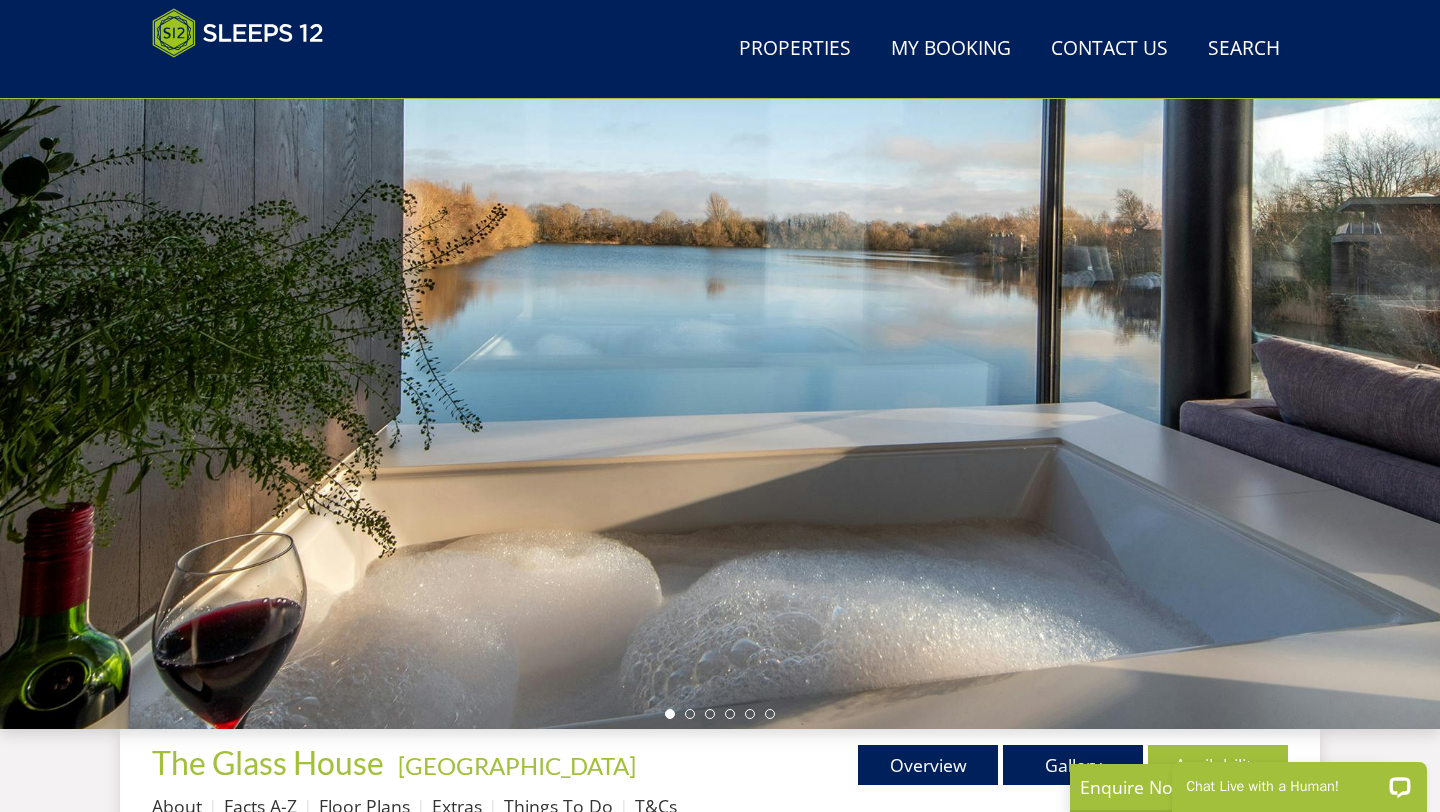 click at bounding box center (720, 714) 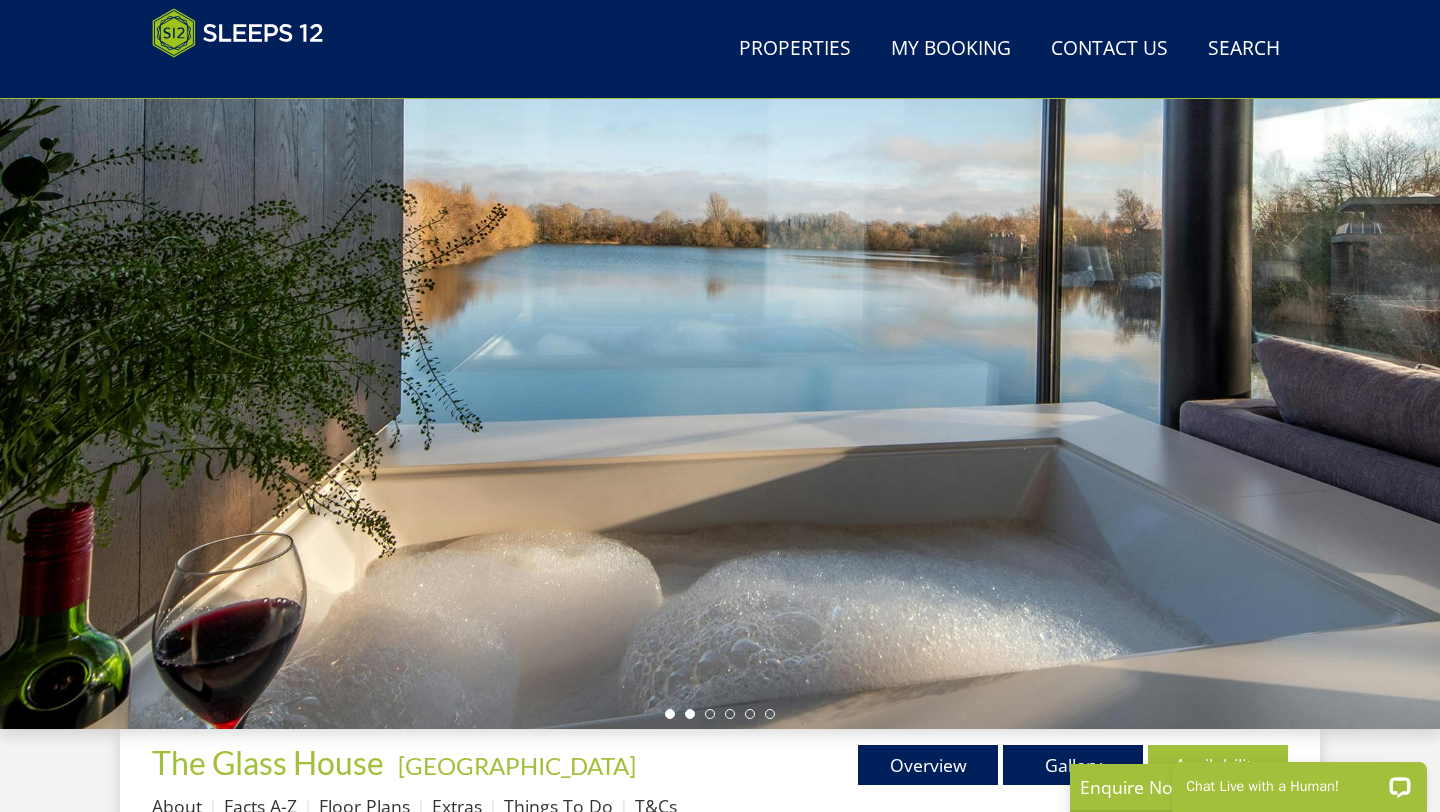 click at bounding box center [690, 714] 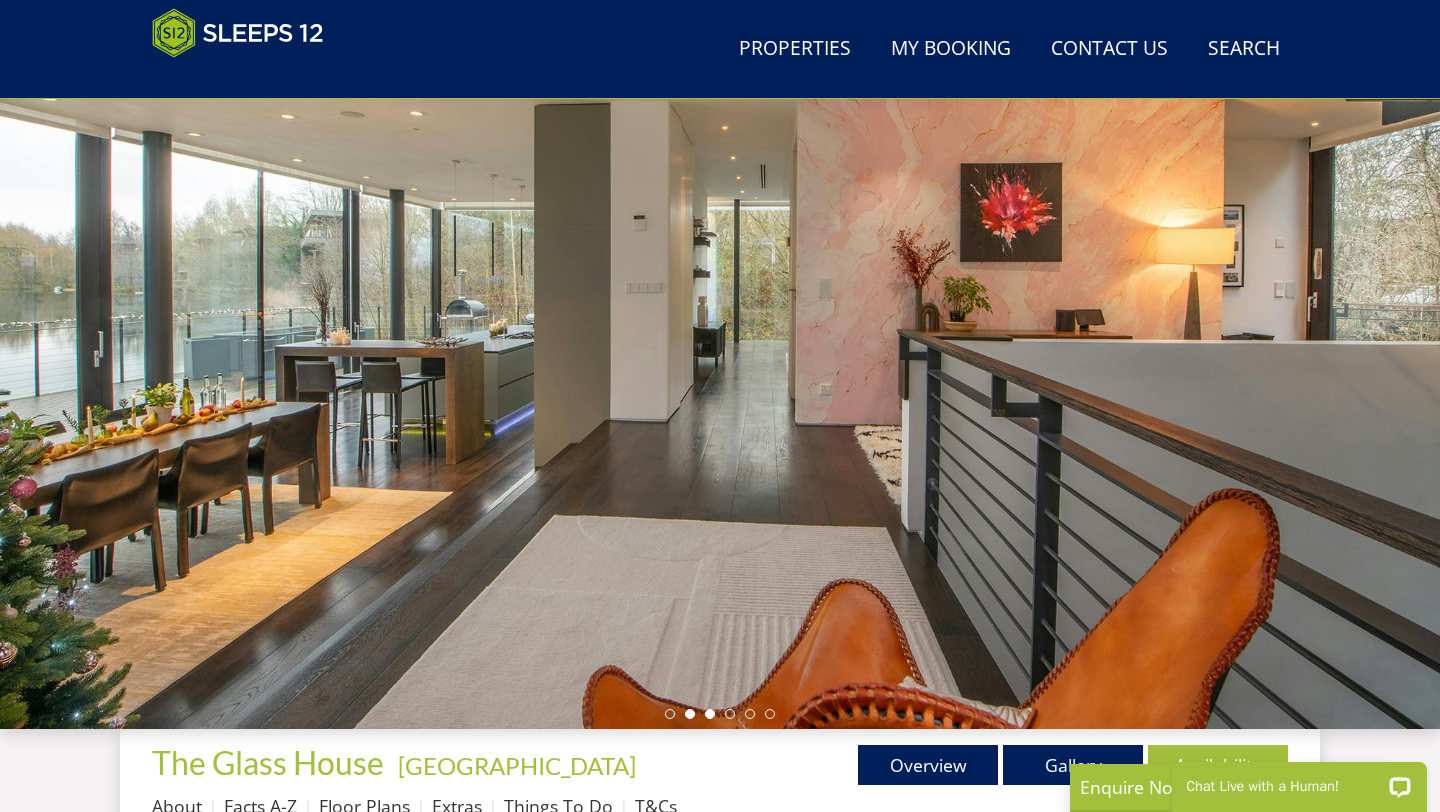 click at bounding box center [710, 714] 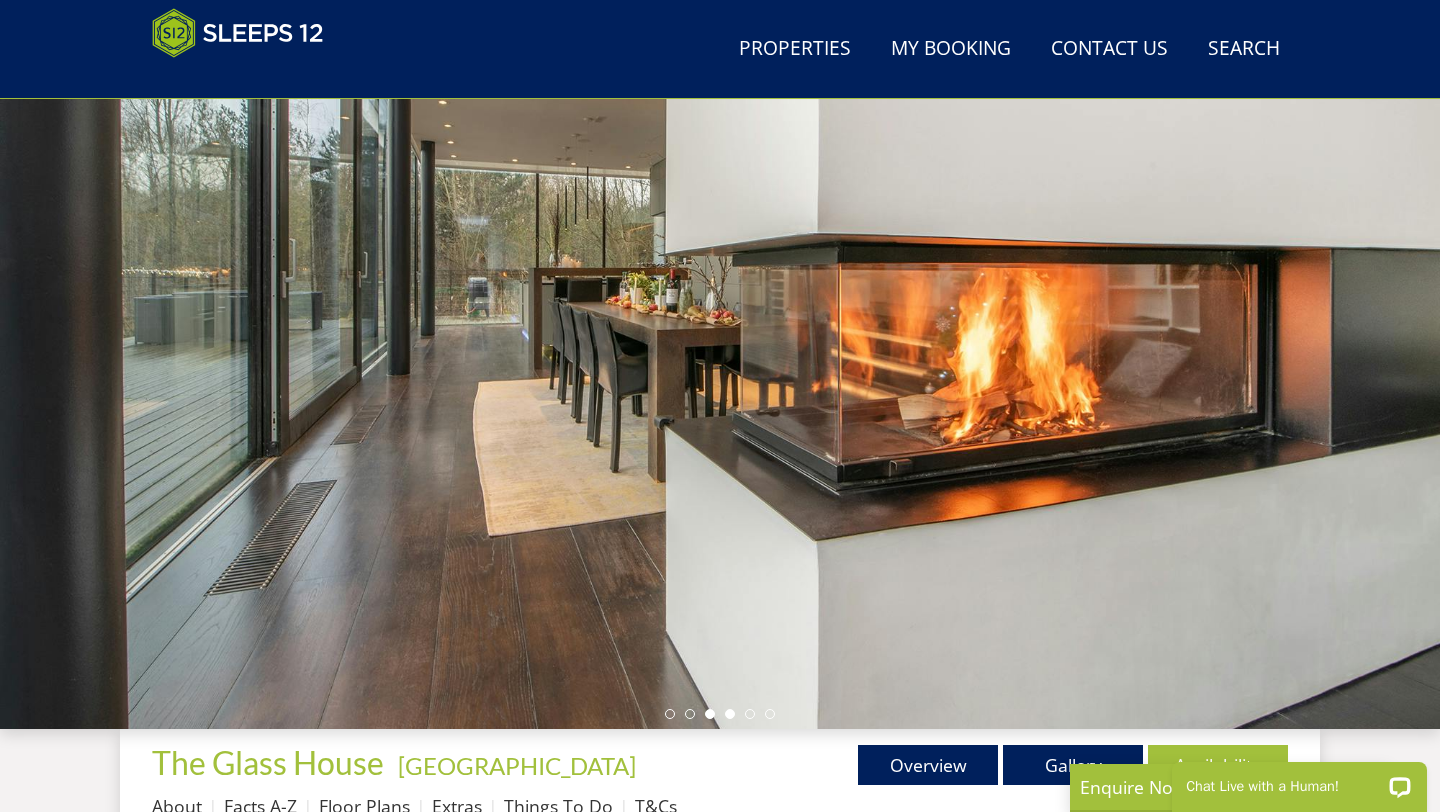 click at bounding box center (730, 714) 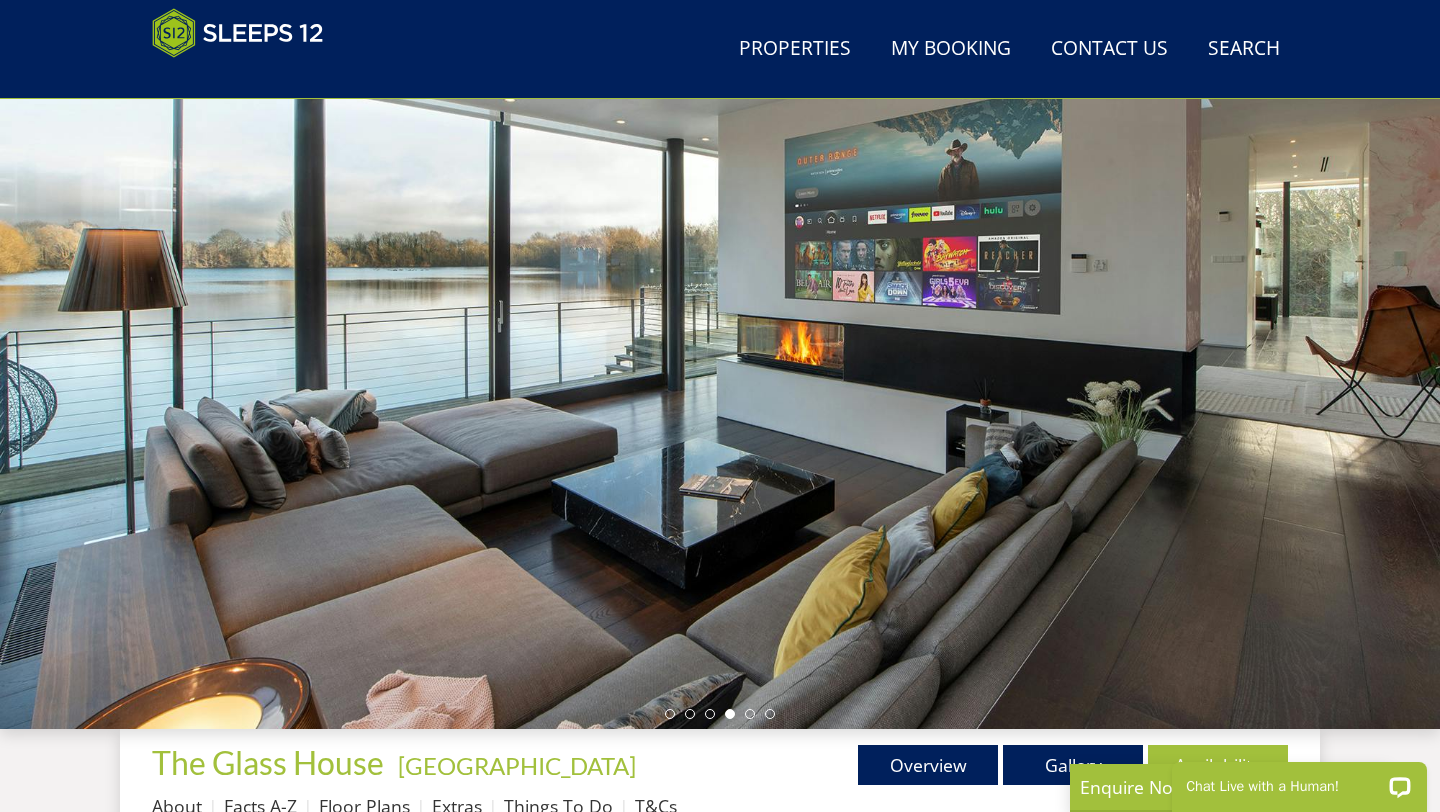 click at bounding box center [720, 714] 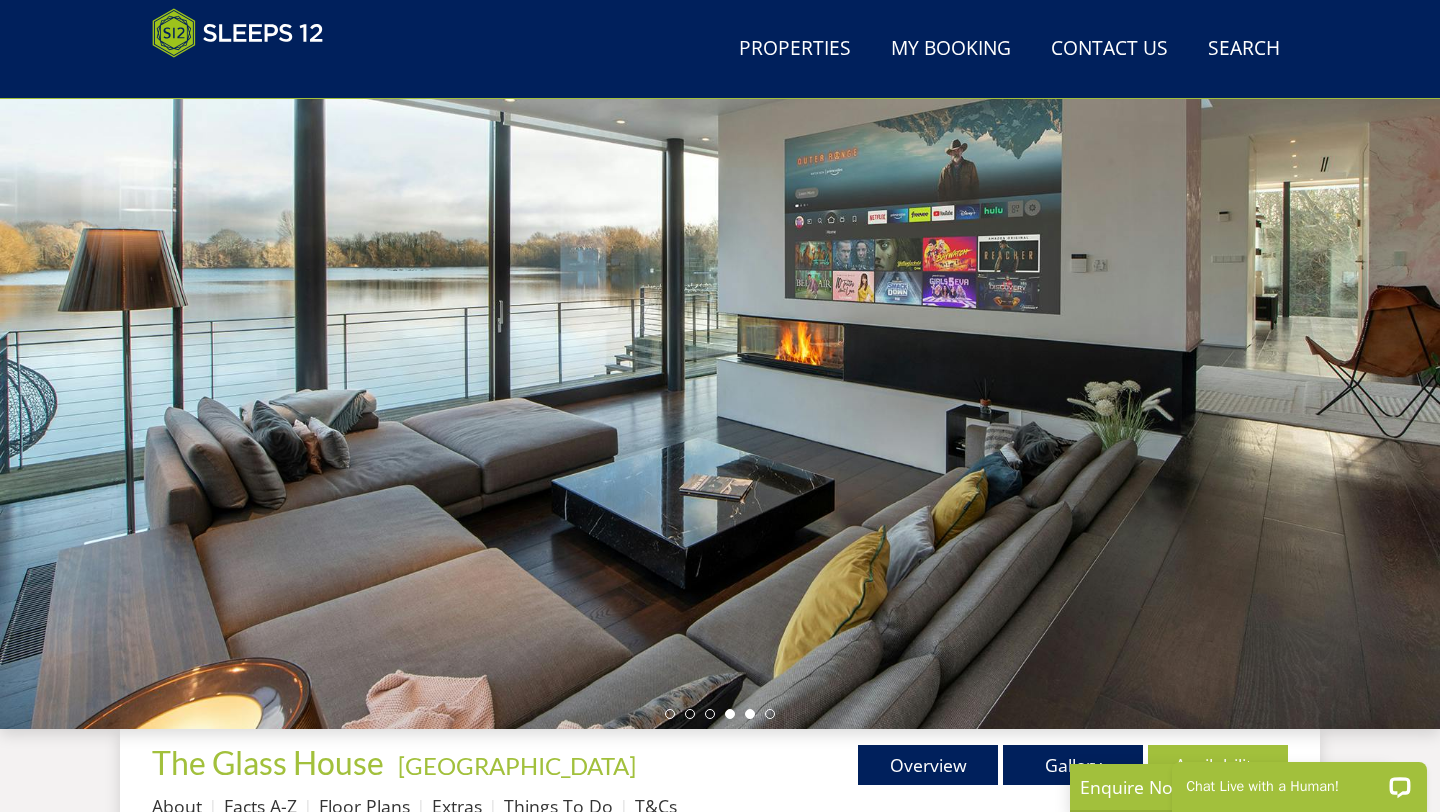 click at bounding box center (750, 714) 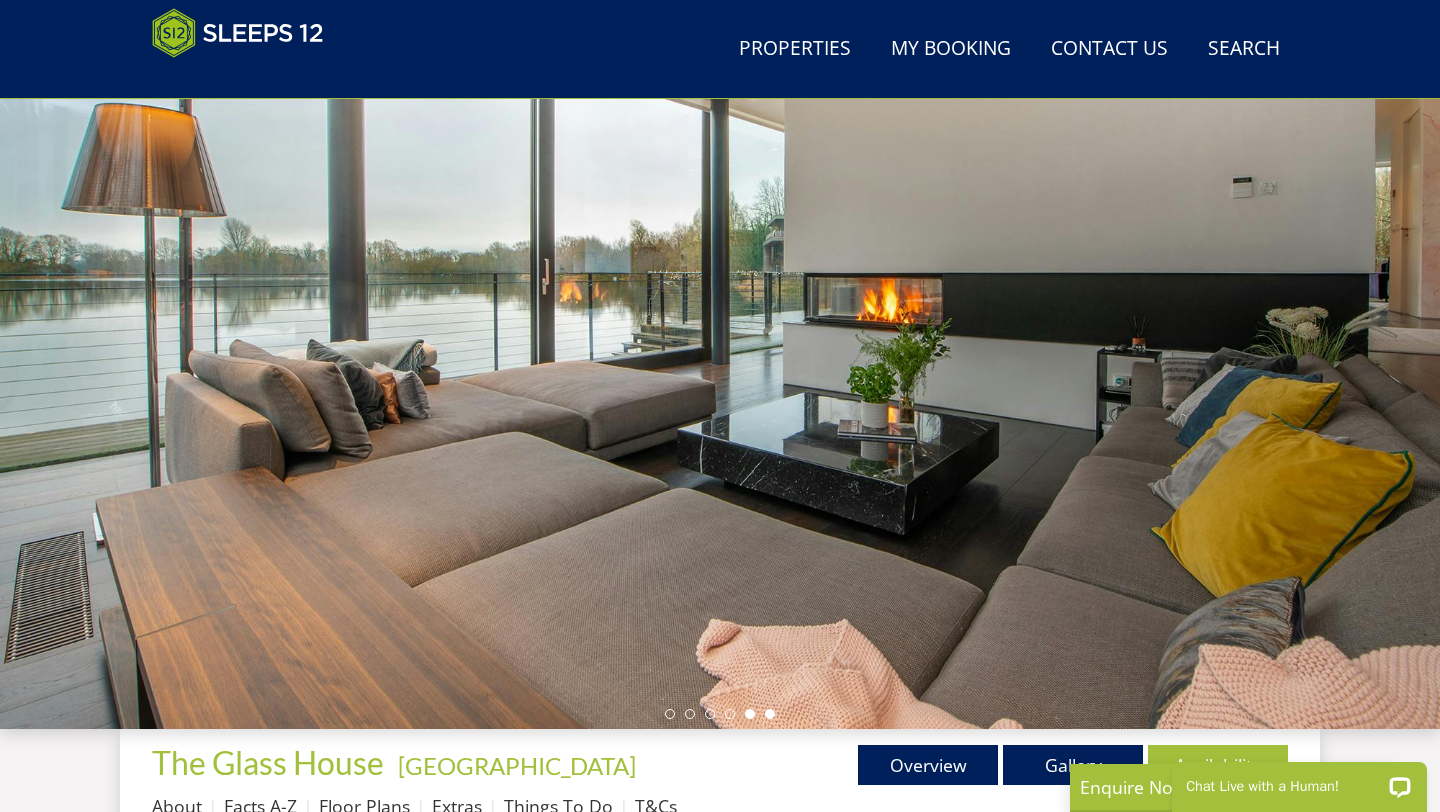 click at bounding box center [770, 714] 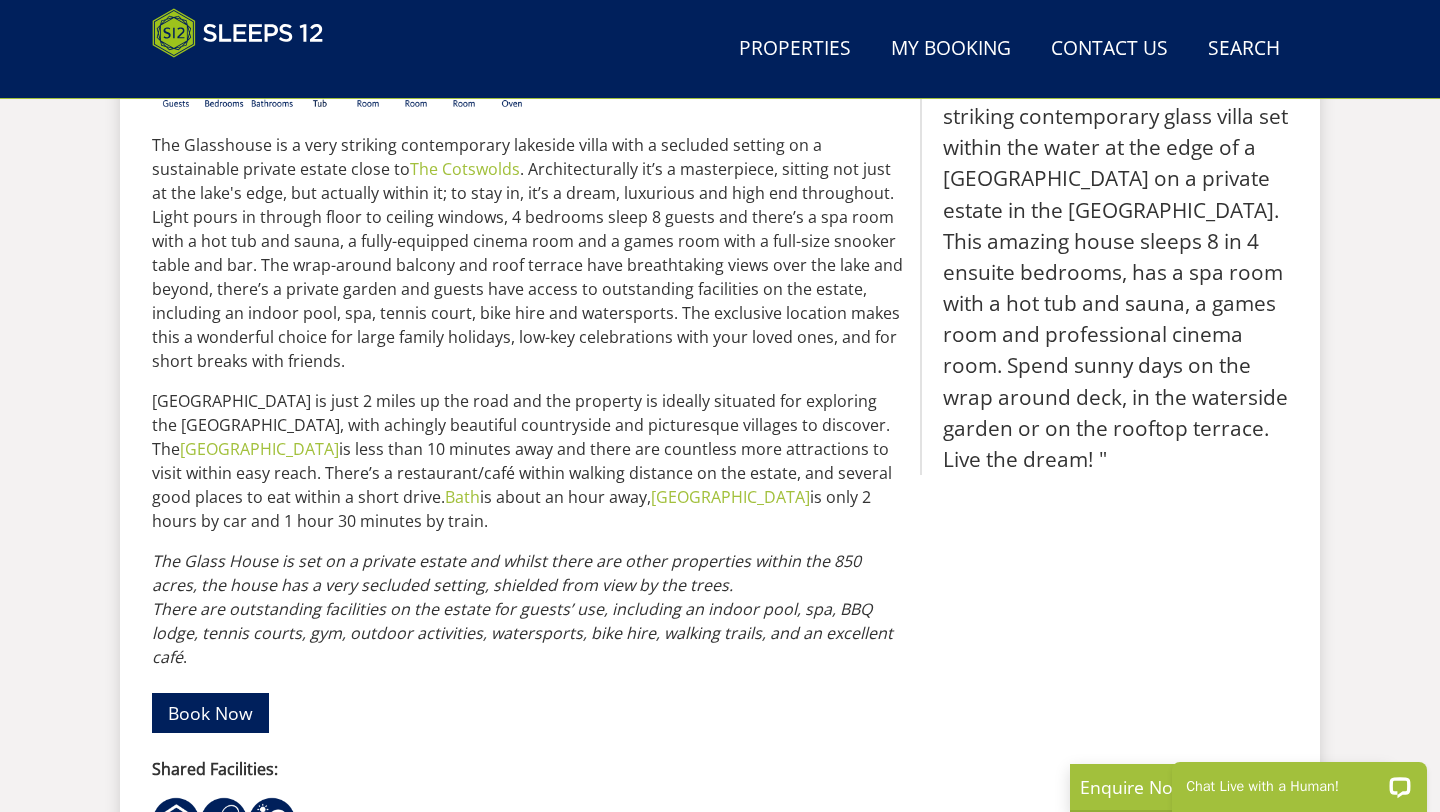 scroll, scrollTop: 934, scrollLeft: 0, axis: vertical 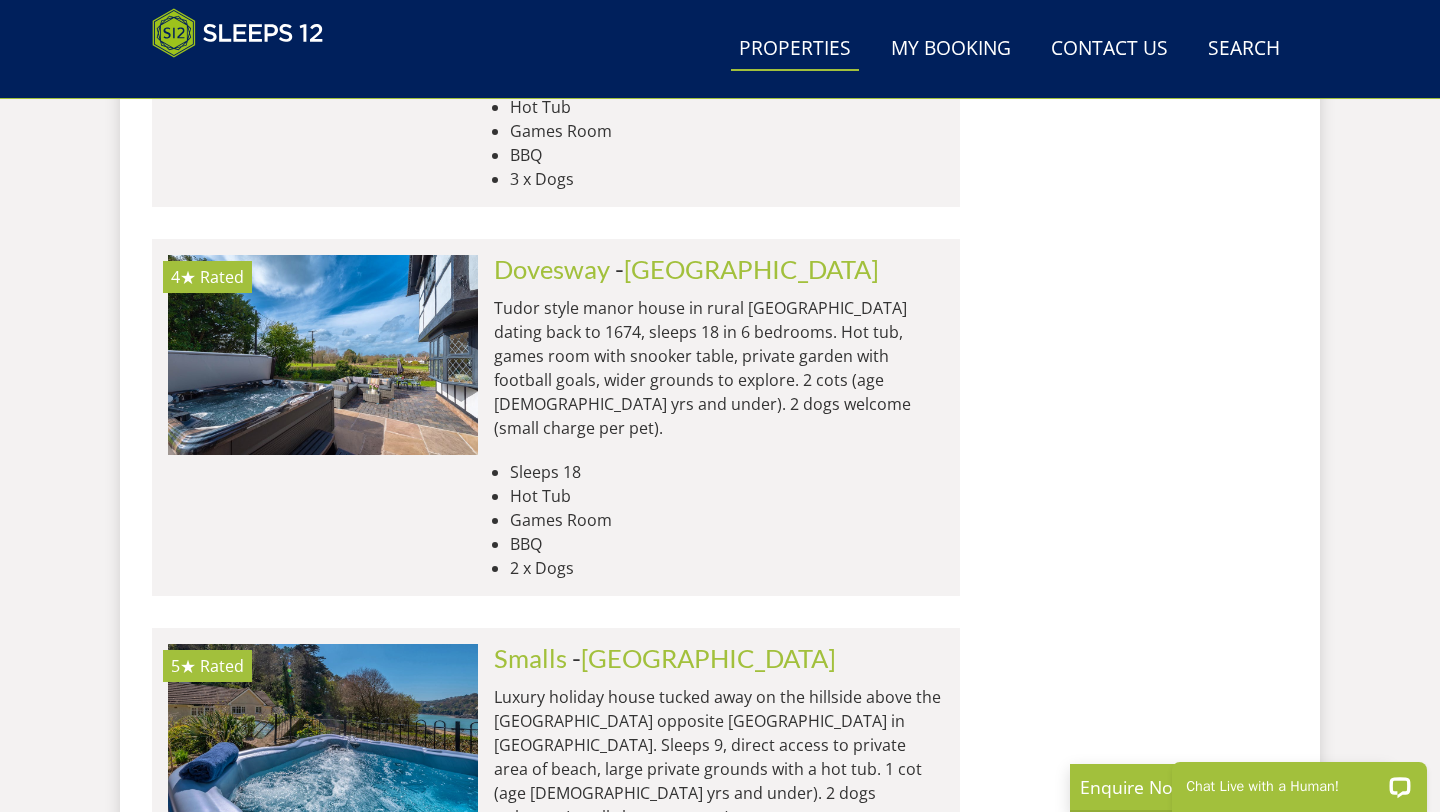 click on "Smalls
-  [GEOGRAPHIC_DATA]
Luxury holiday house tucked away on the hillside above the [GEOGRAPHIC_DATA] opposite [GEOGRAPHIC_DATA] in [GEOGRAPHIC_DATA]. Sleeps 9, direct access to private area of beach, large private grounds with a hot tub. 1 cot (age [DEMOGRAPHIC_DATA] yrs and under). 2 dogs welcome (small charge per pet).
Sleeps 9
Hot Tub
Private Beach Area
BBQ
2 x Dogs" at bounding box center [711, 806] 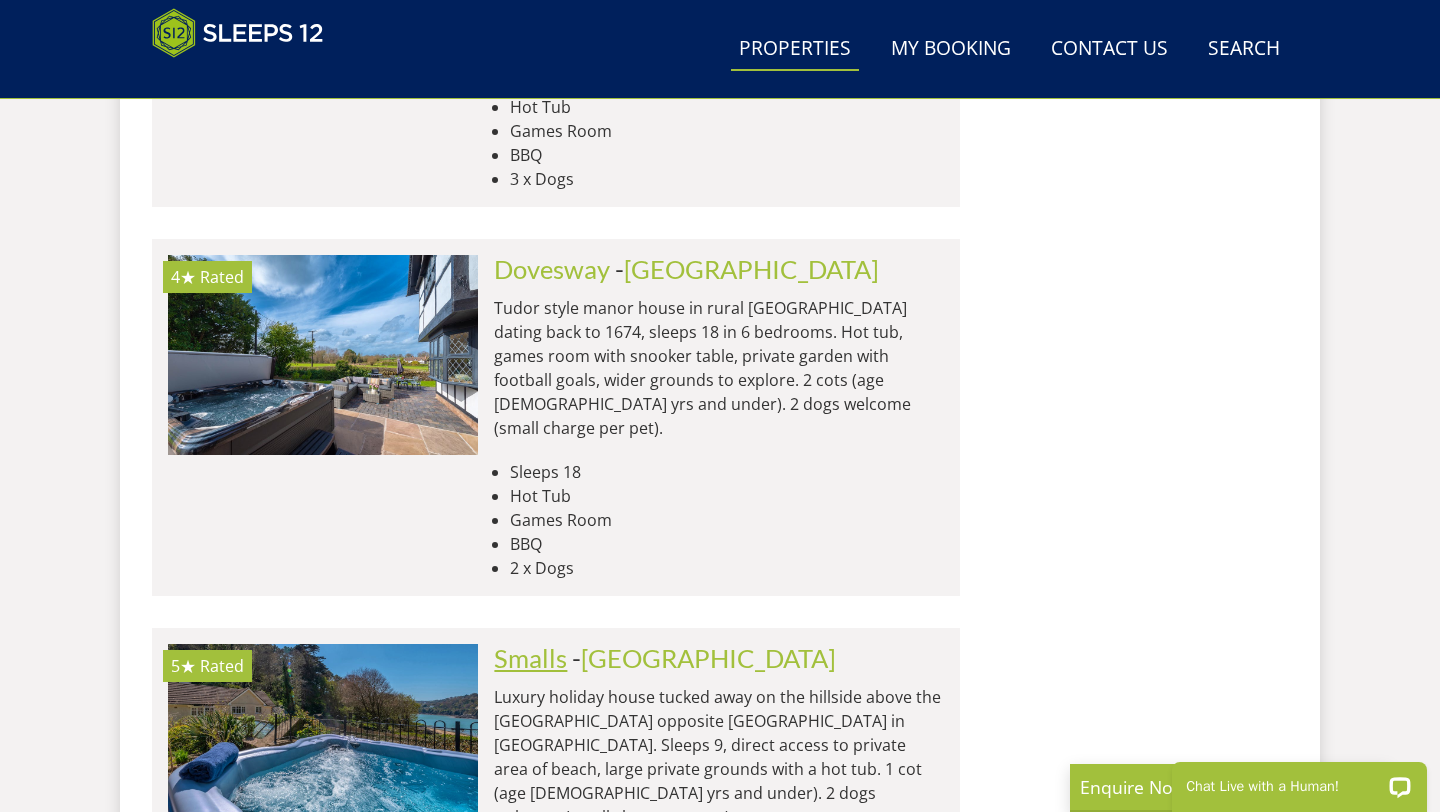 click on "Smalls" at bounding box center [530, 658] 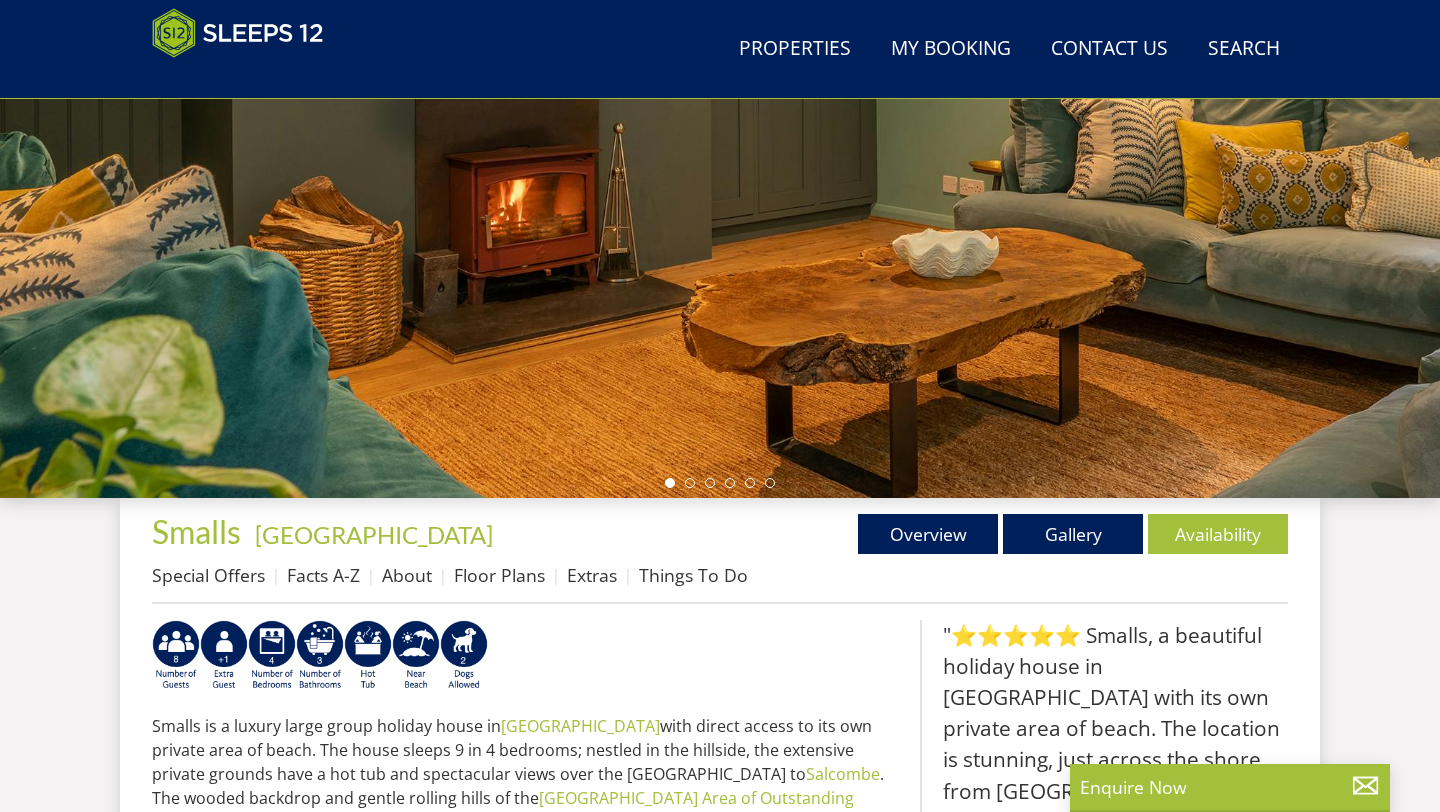 scroll, scrollTop: 501, scrollLeft: 0, axis: vertical 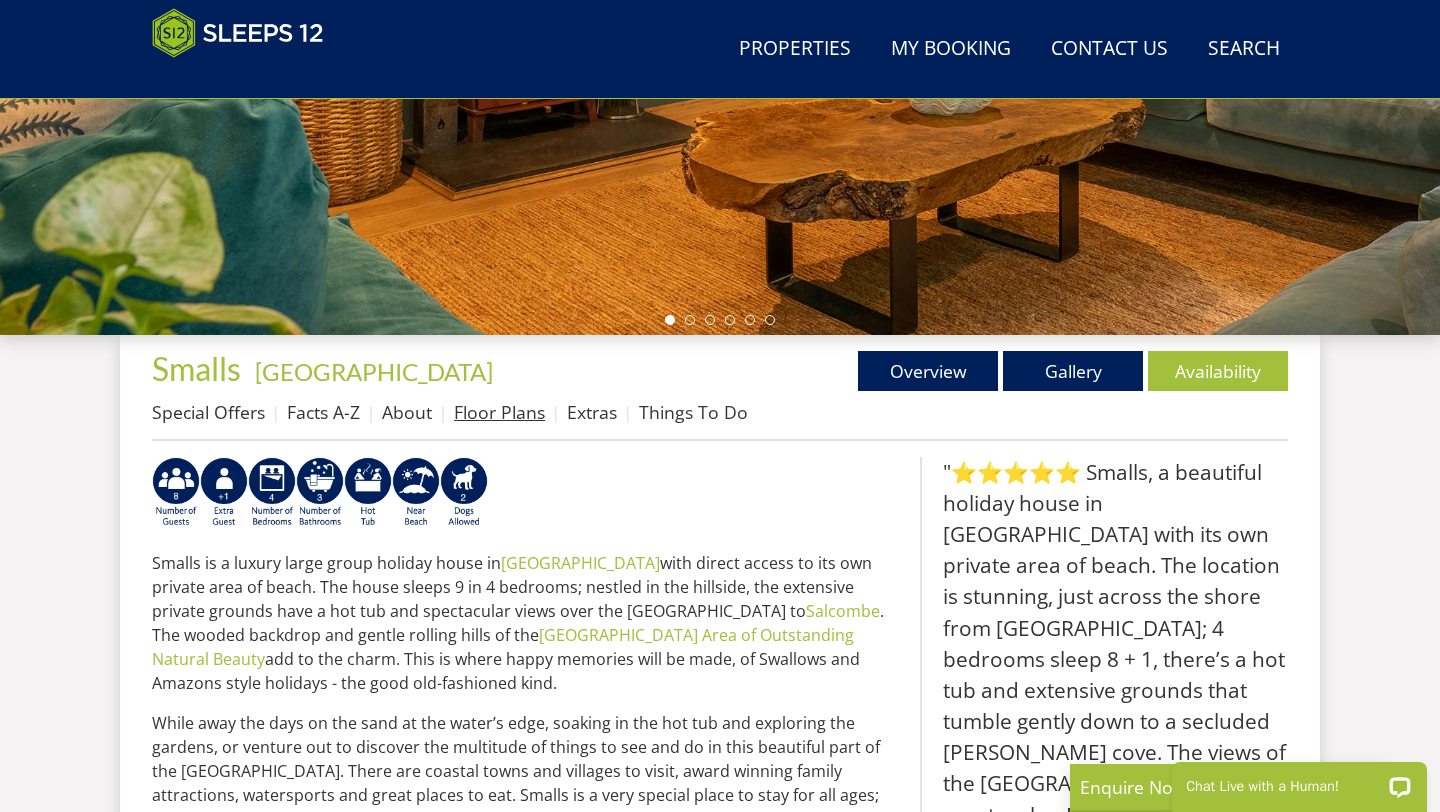 click on "Floor Plans" at bounding box center (499, 412) 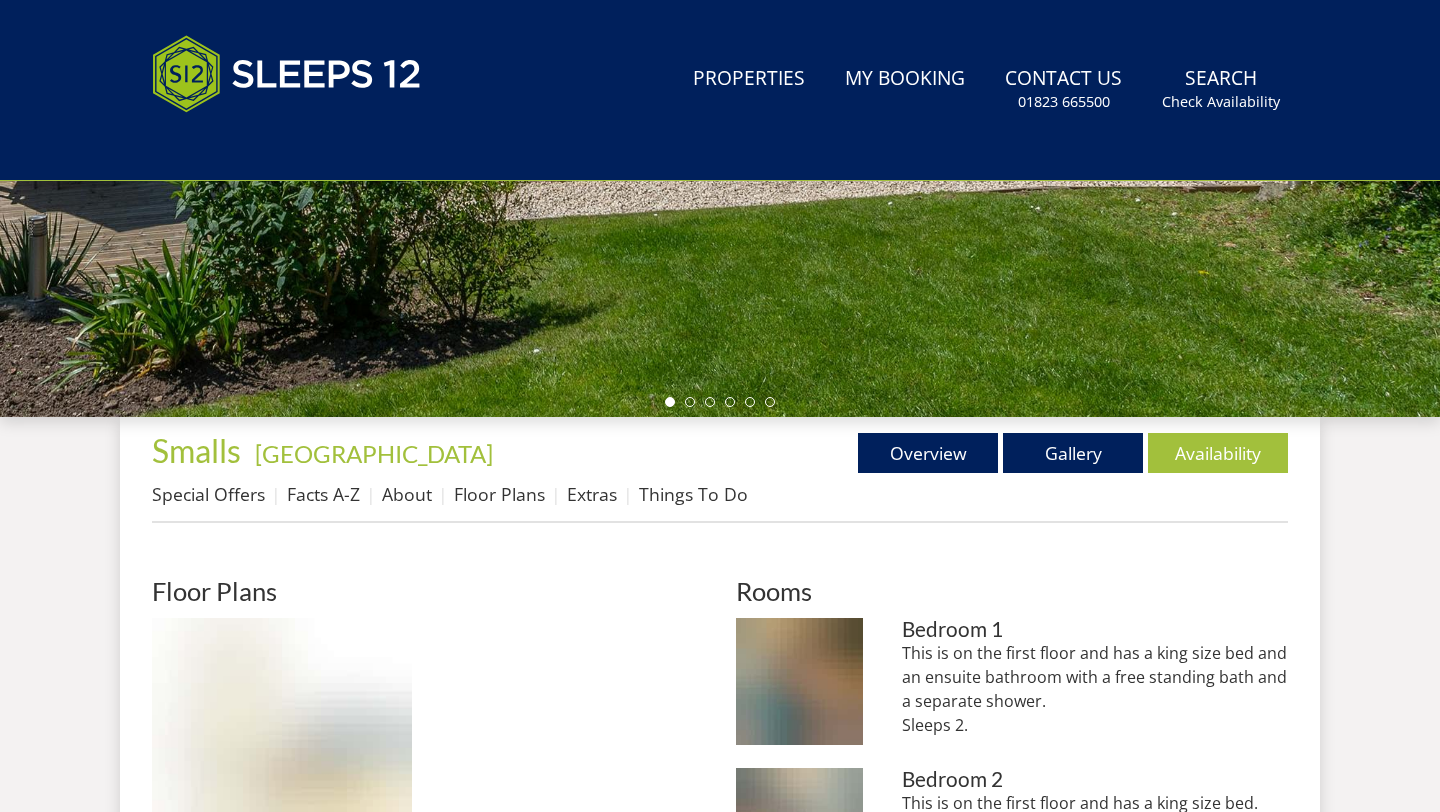 scroll, scrollTop: 0, scrollLeft: 0, axis: both 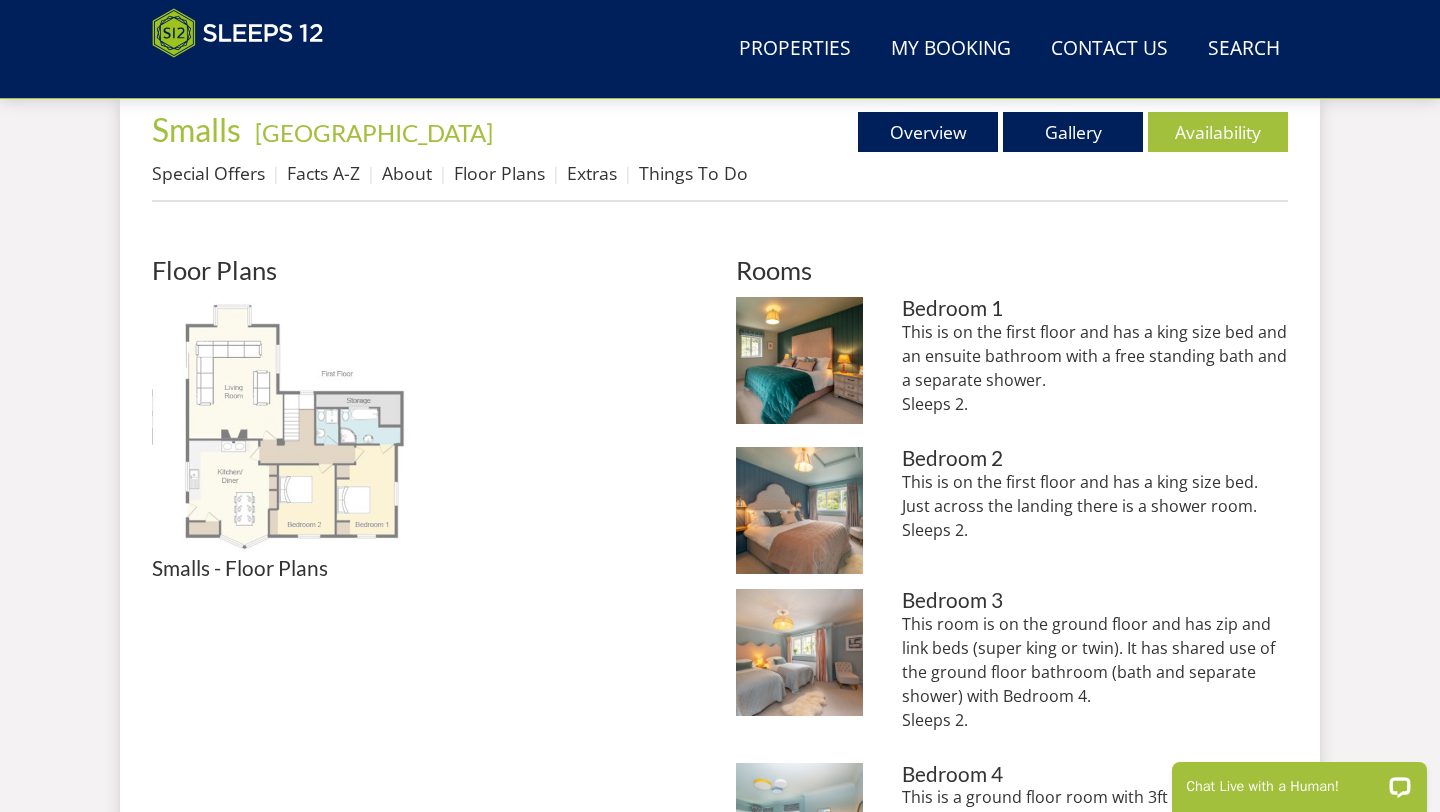 click at bounding box center (282, 427) 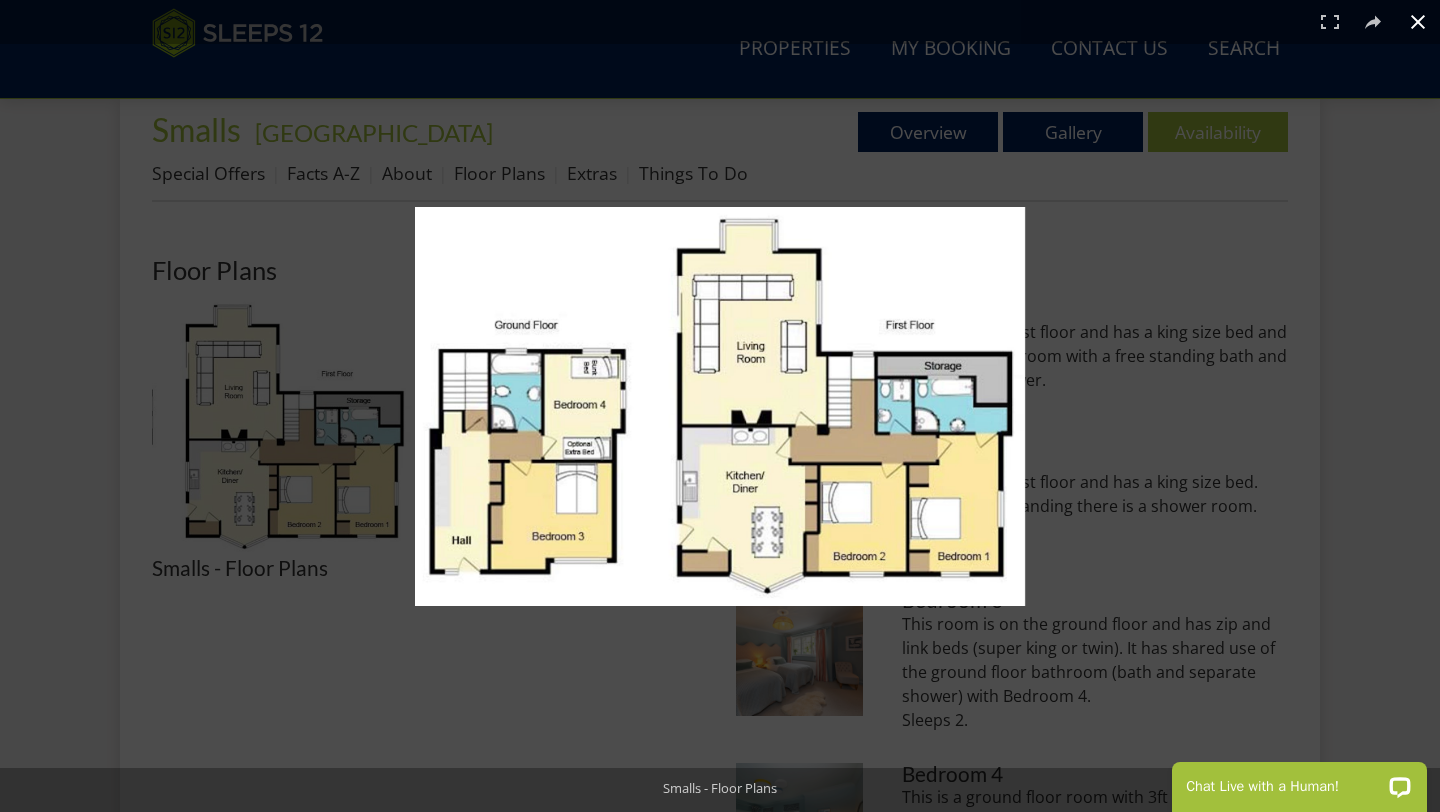 click at bounding box center (720, 406) 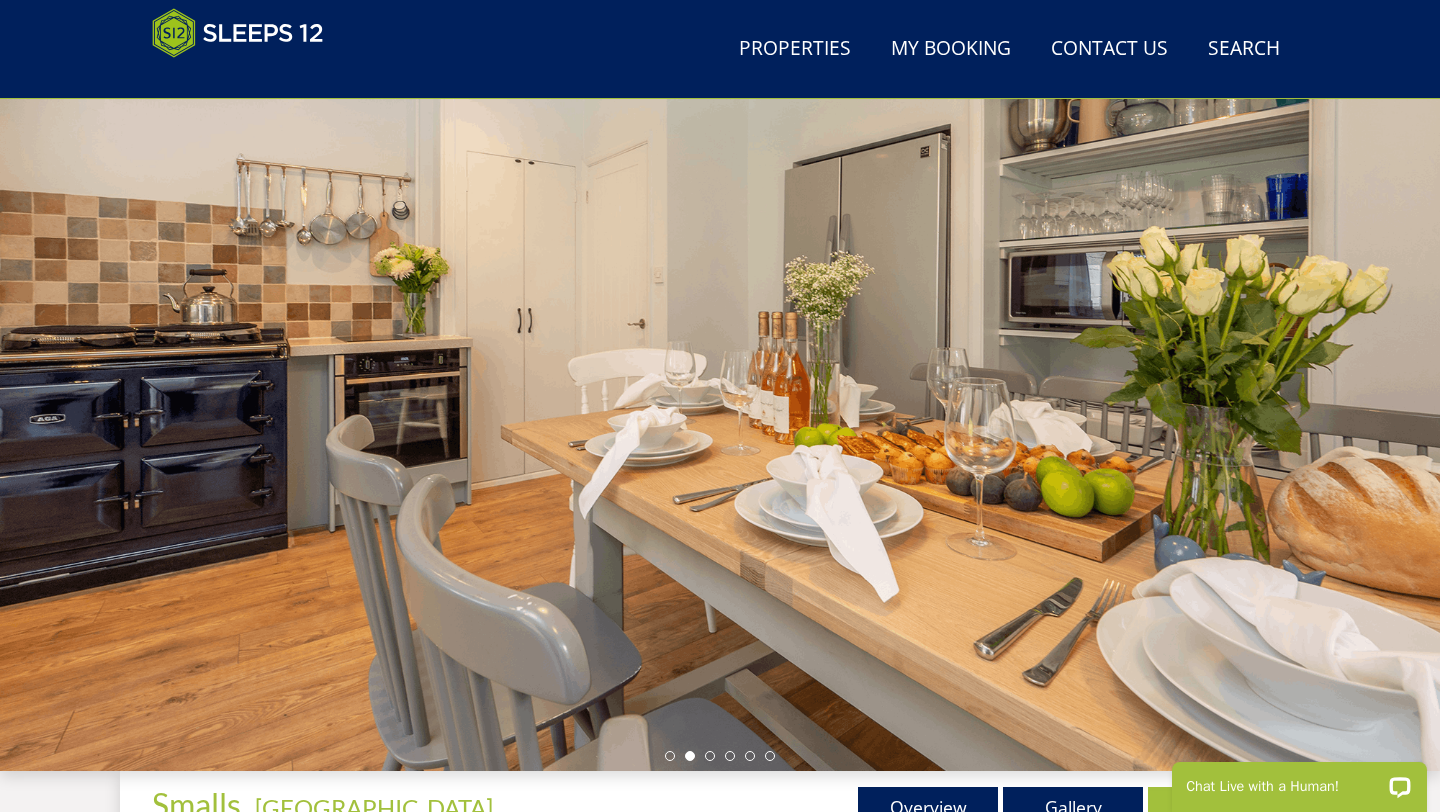 scroll, scrollTop: 100, scrollLeft: 0, axis: vertical 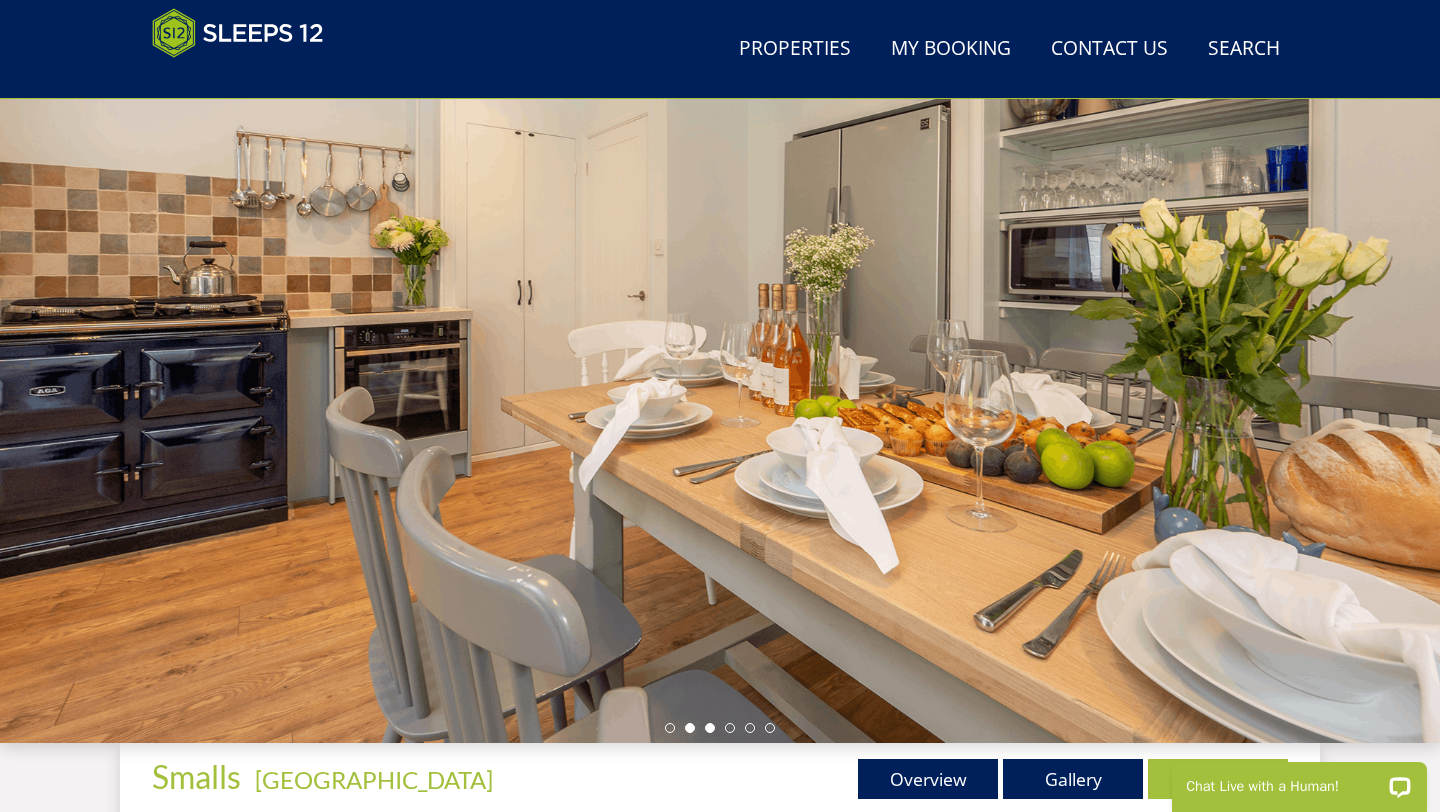 click at bounding box center (710, 728) 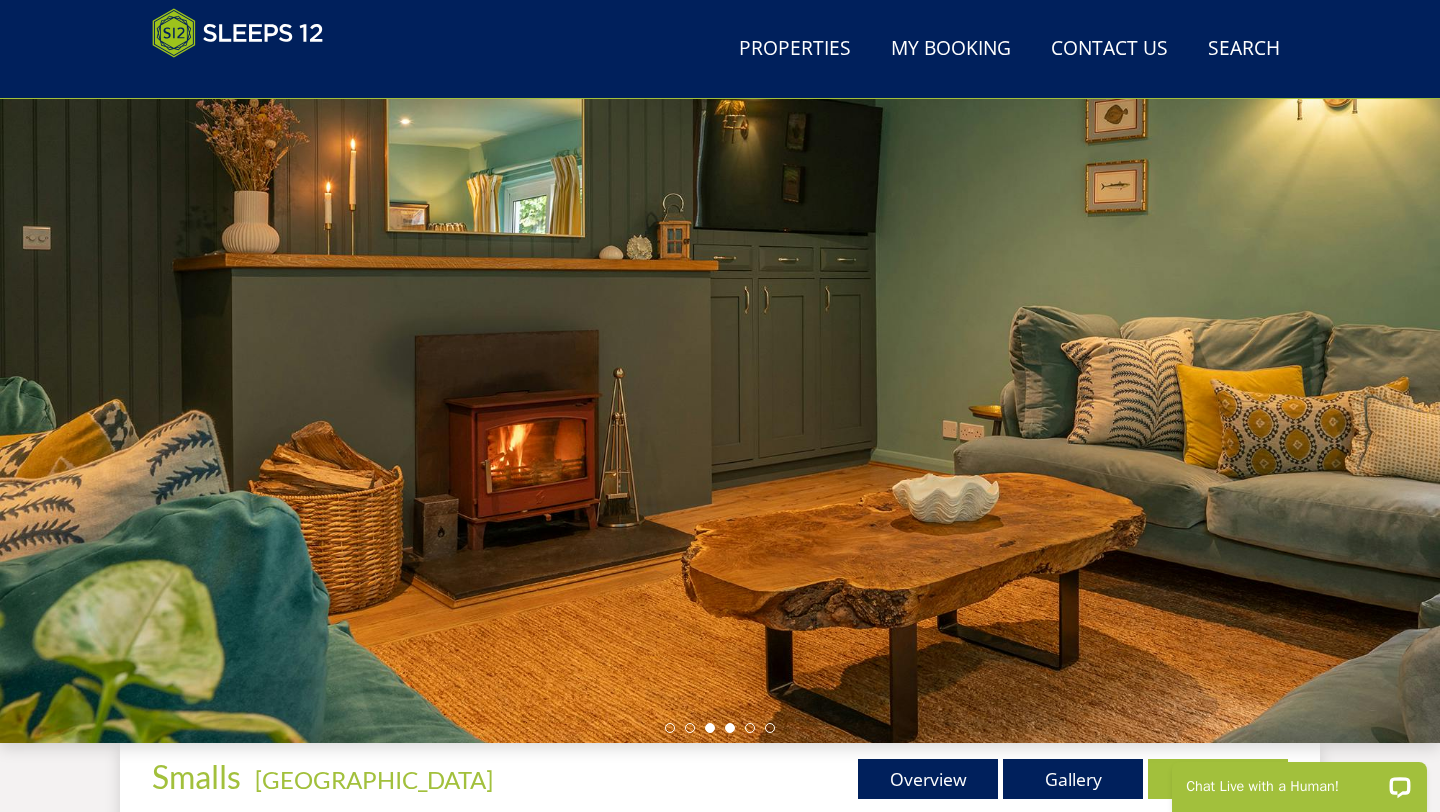 click at bounding box center [730, 728] 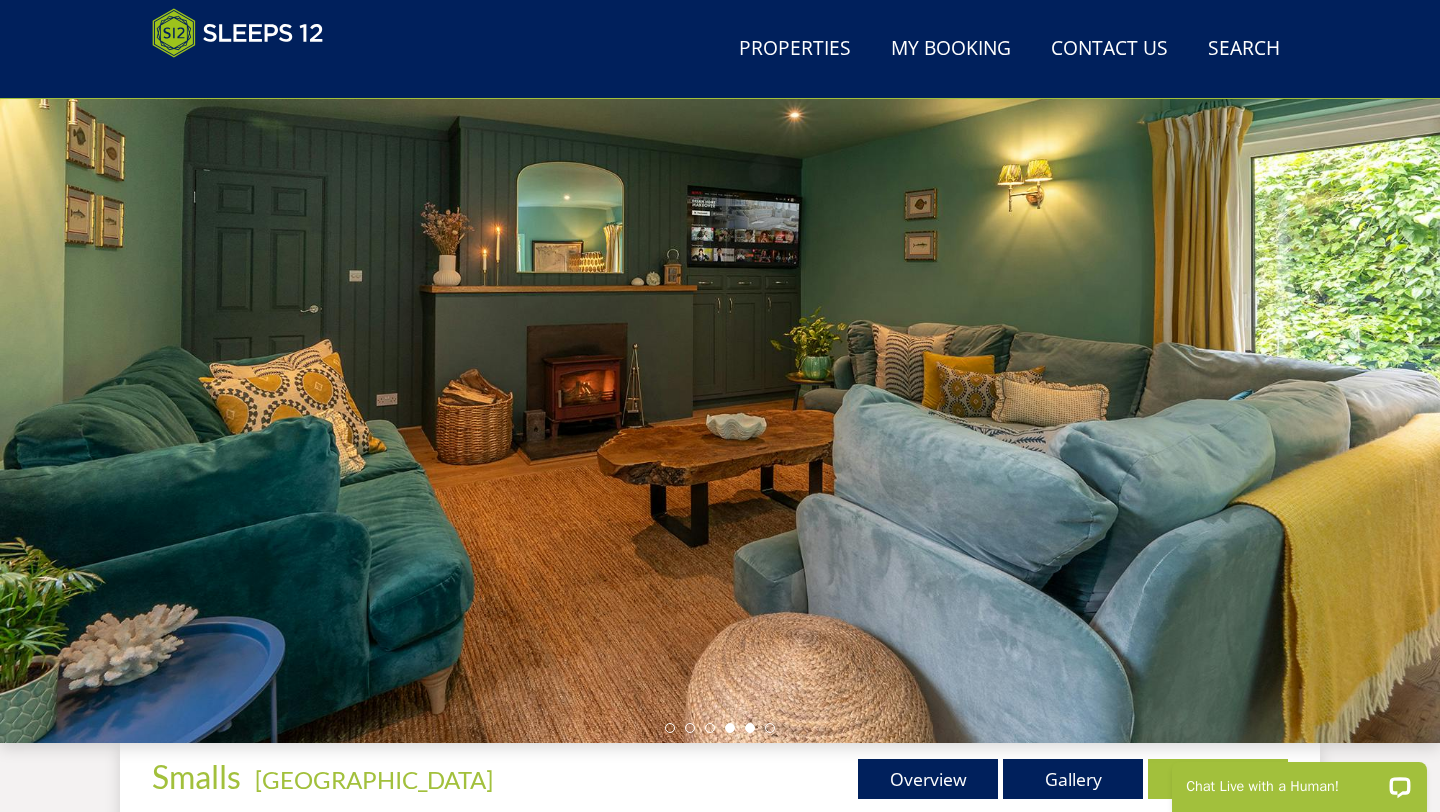 click at bounding box center (750, 728) 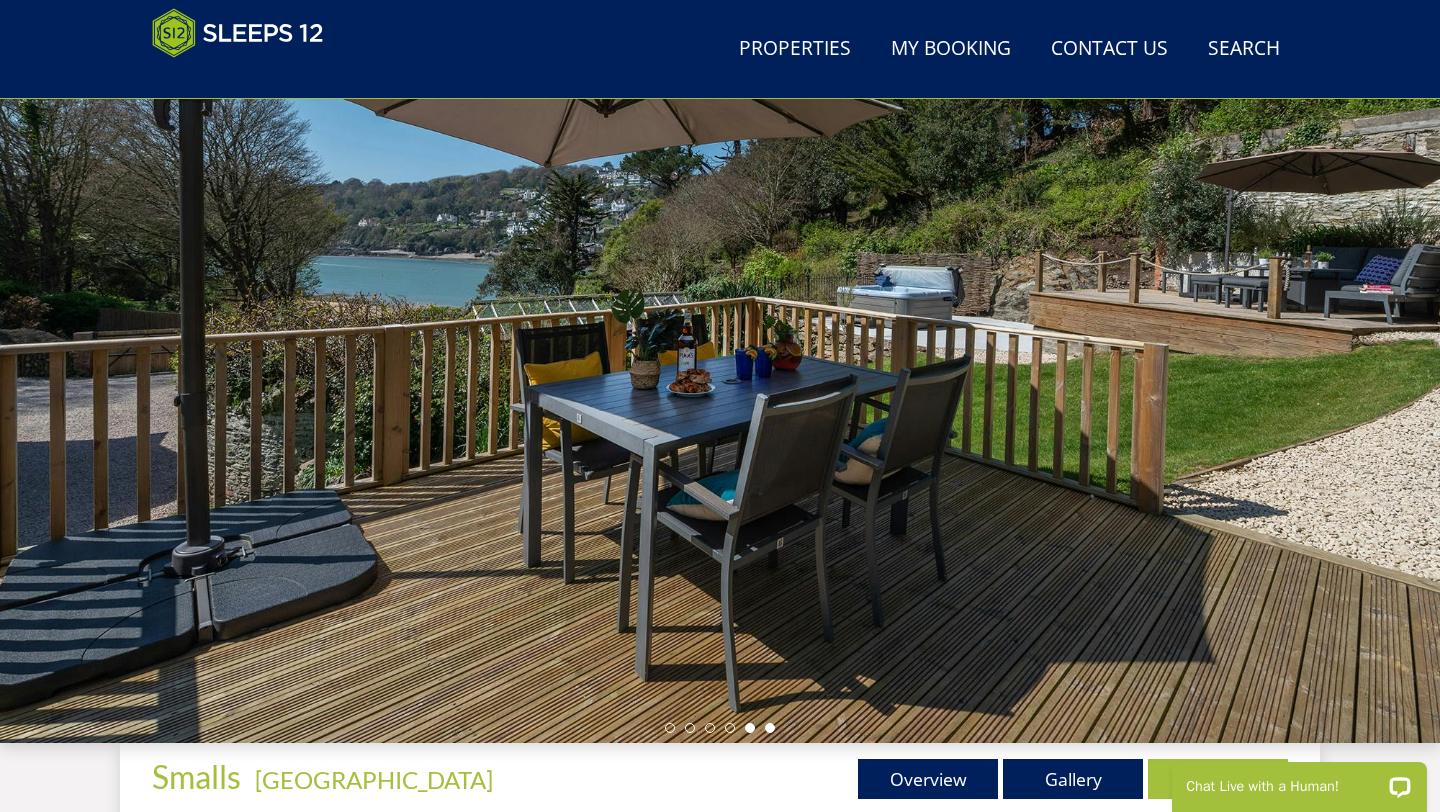 click at bounding box center [770, 728] 